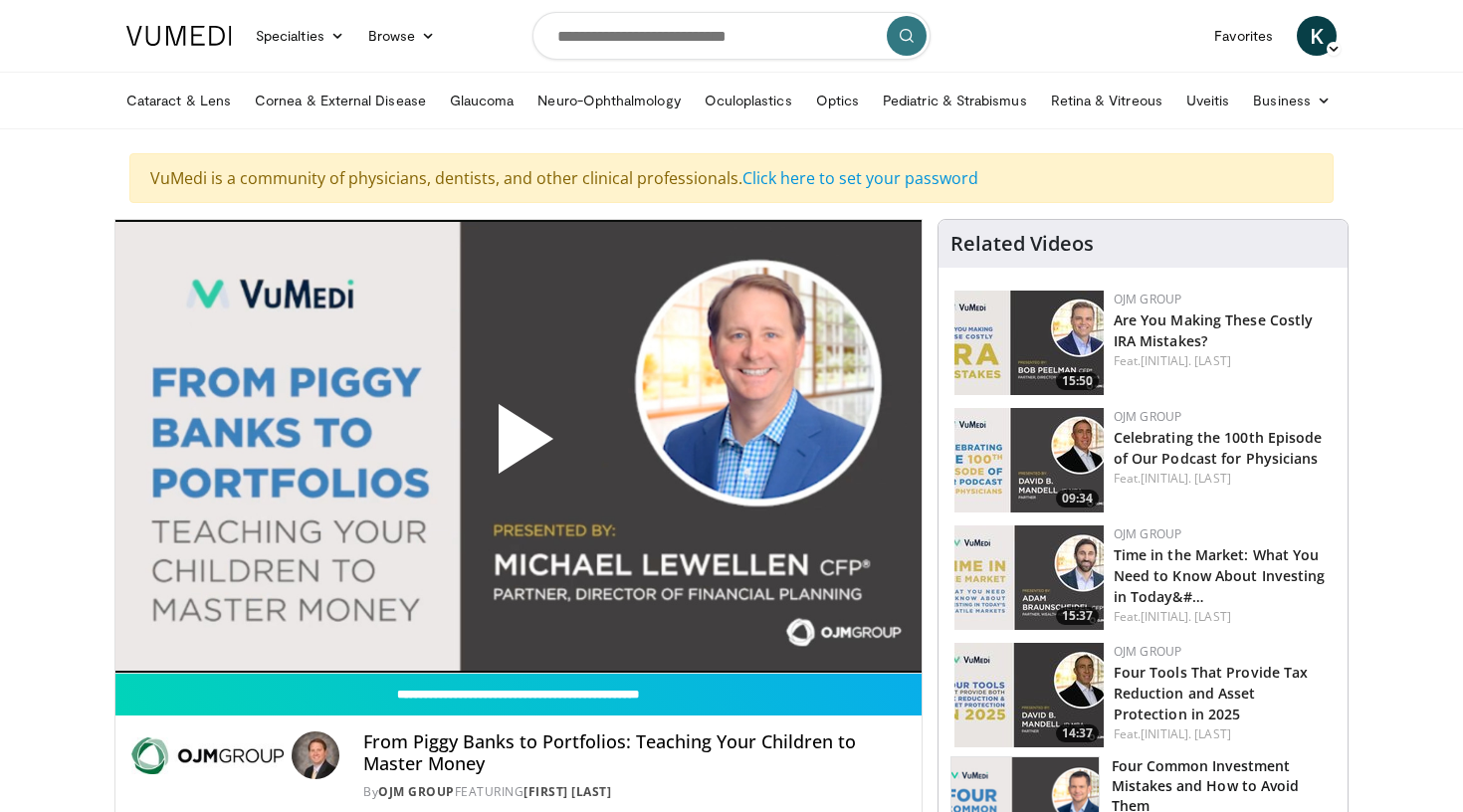 scroll, scrollTop: 0, scrollLeft: 0, axis: both 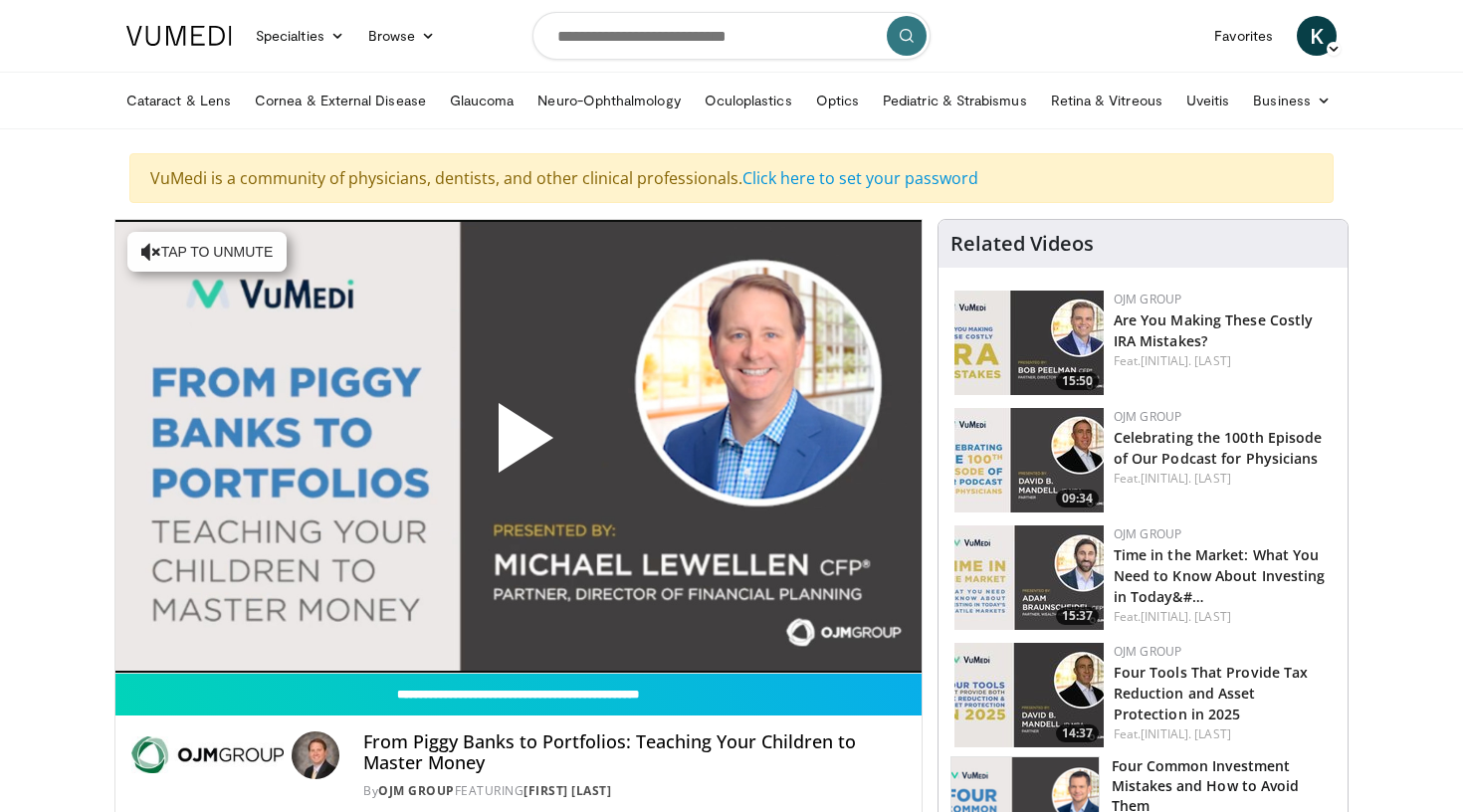 click at bounding box center (519, 446) 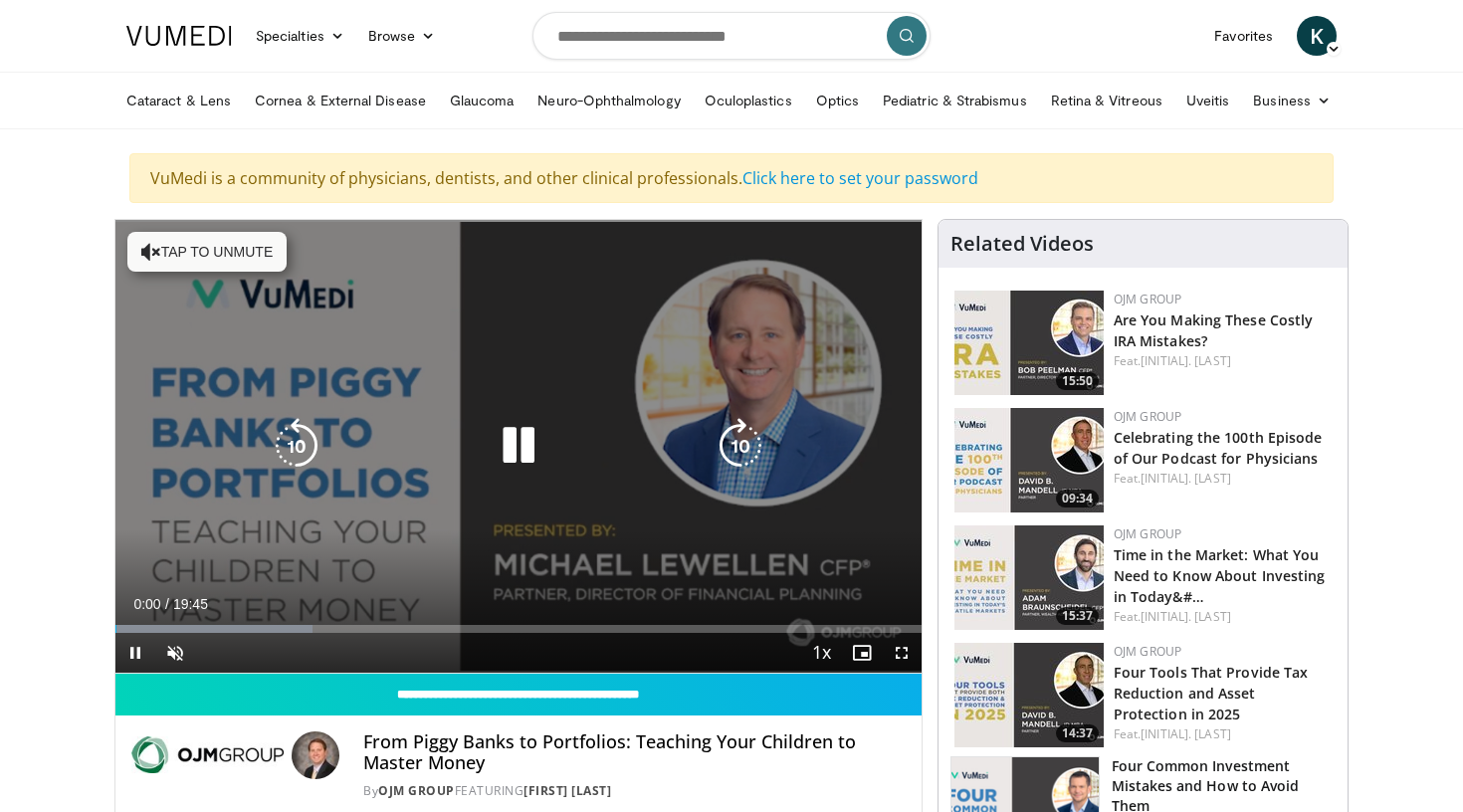 click on "Tap to unmute" at bounding box center (207, 252) 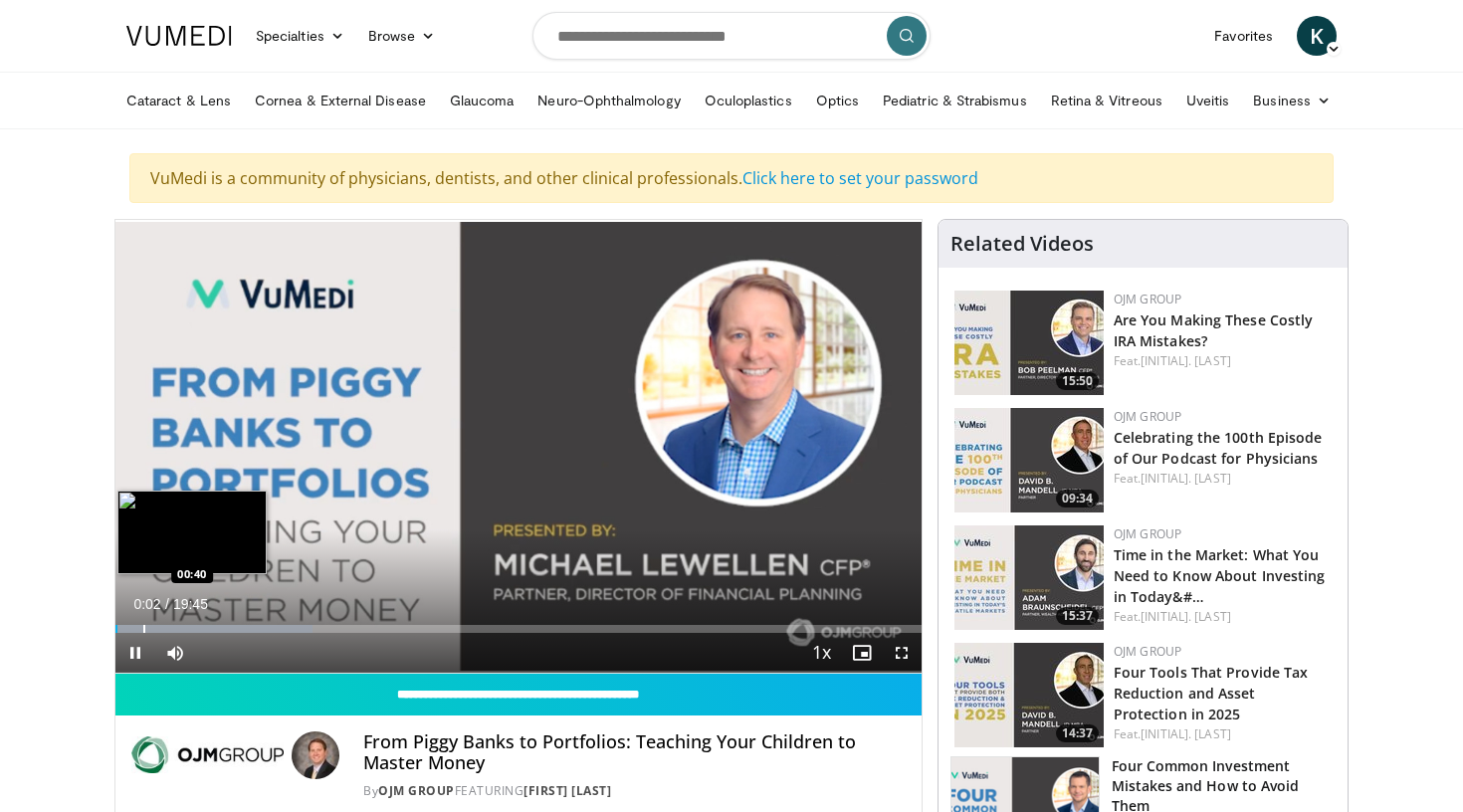 click at bounding box center [144, 629] 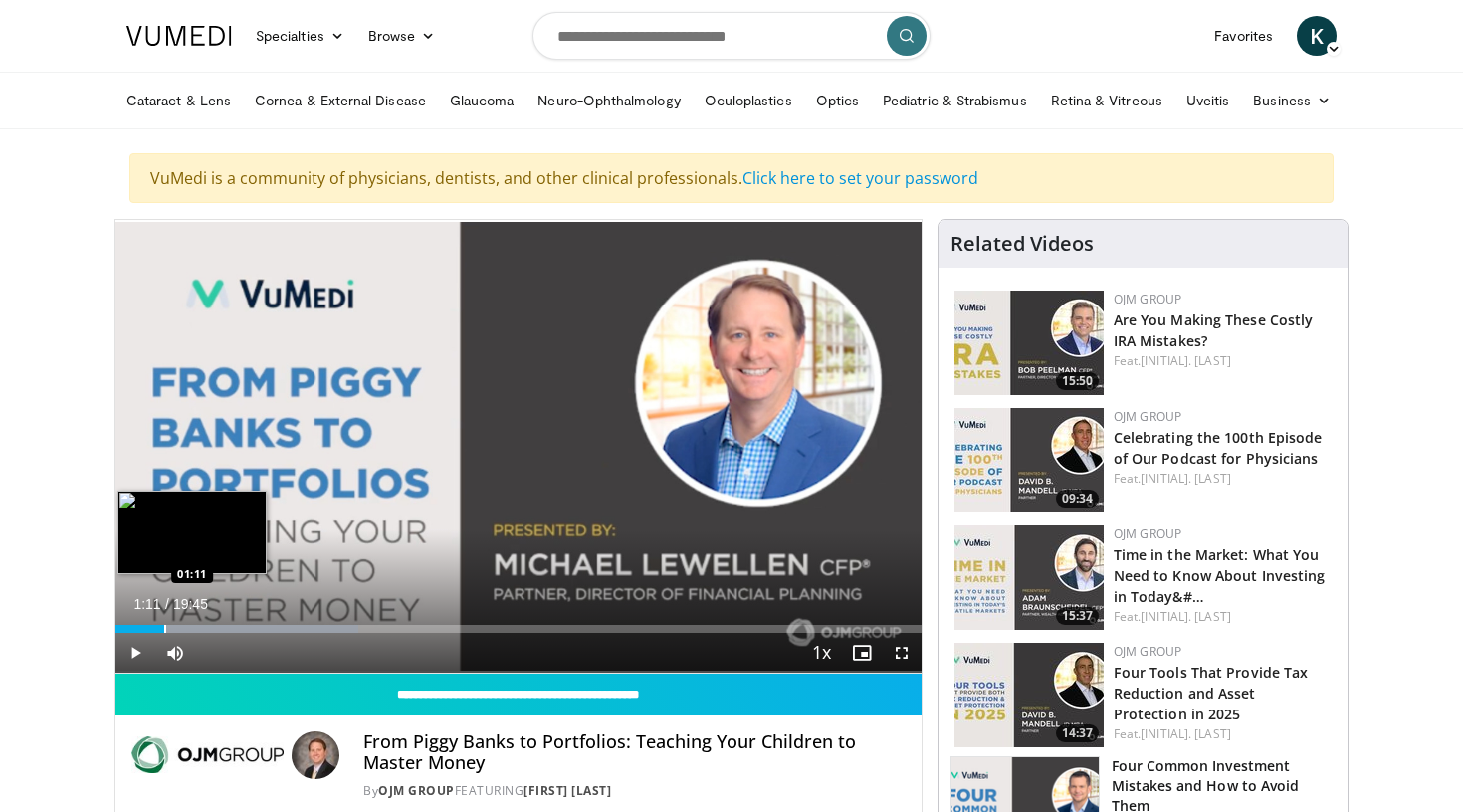 click at bounding box center (165, 629) 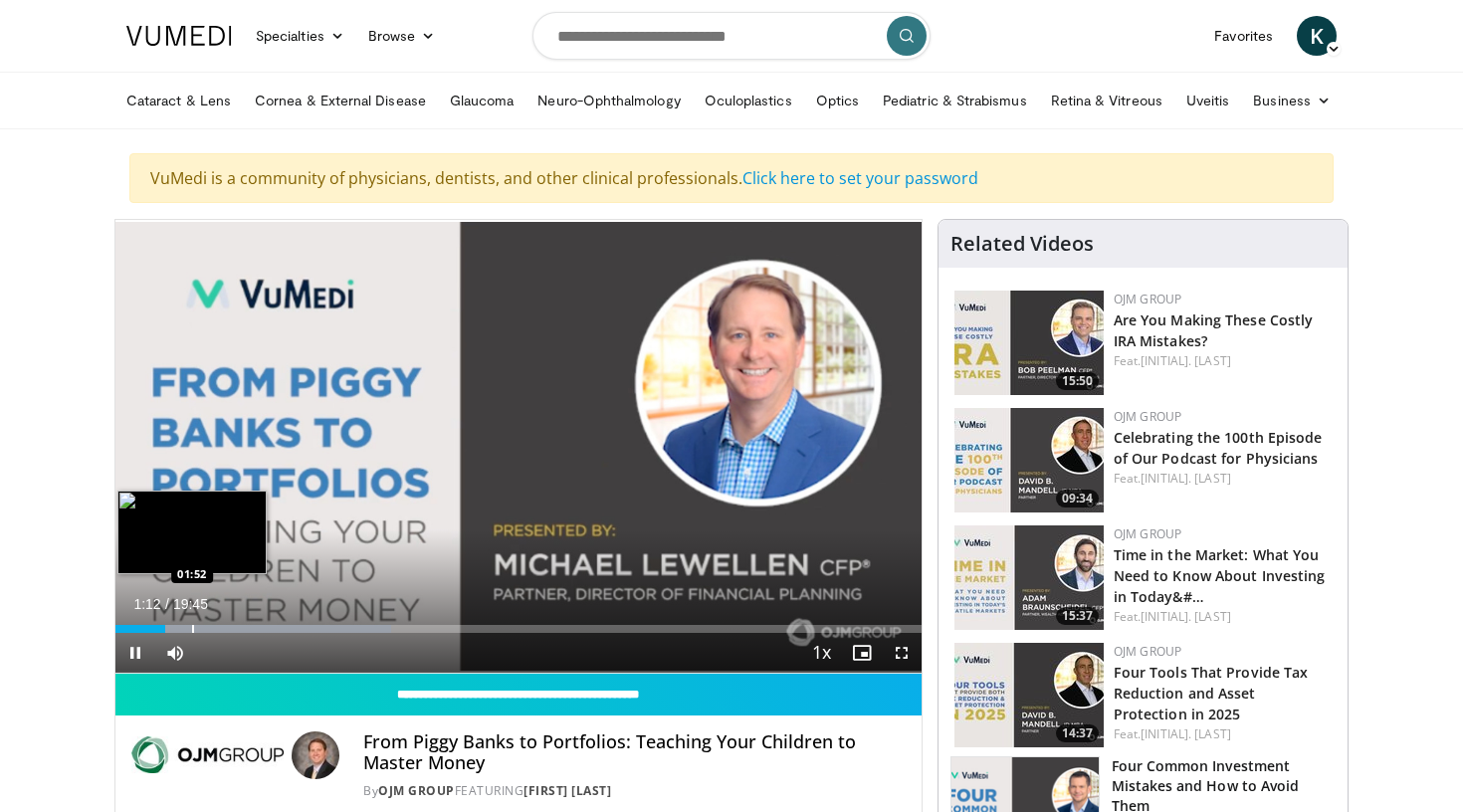 click on "Loaded :  34.26% 01:12 01:52" at bounding box center (519, 623) 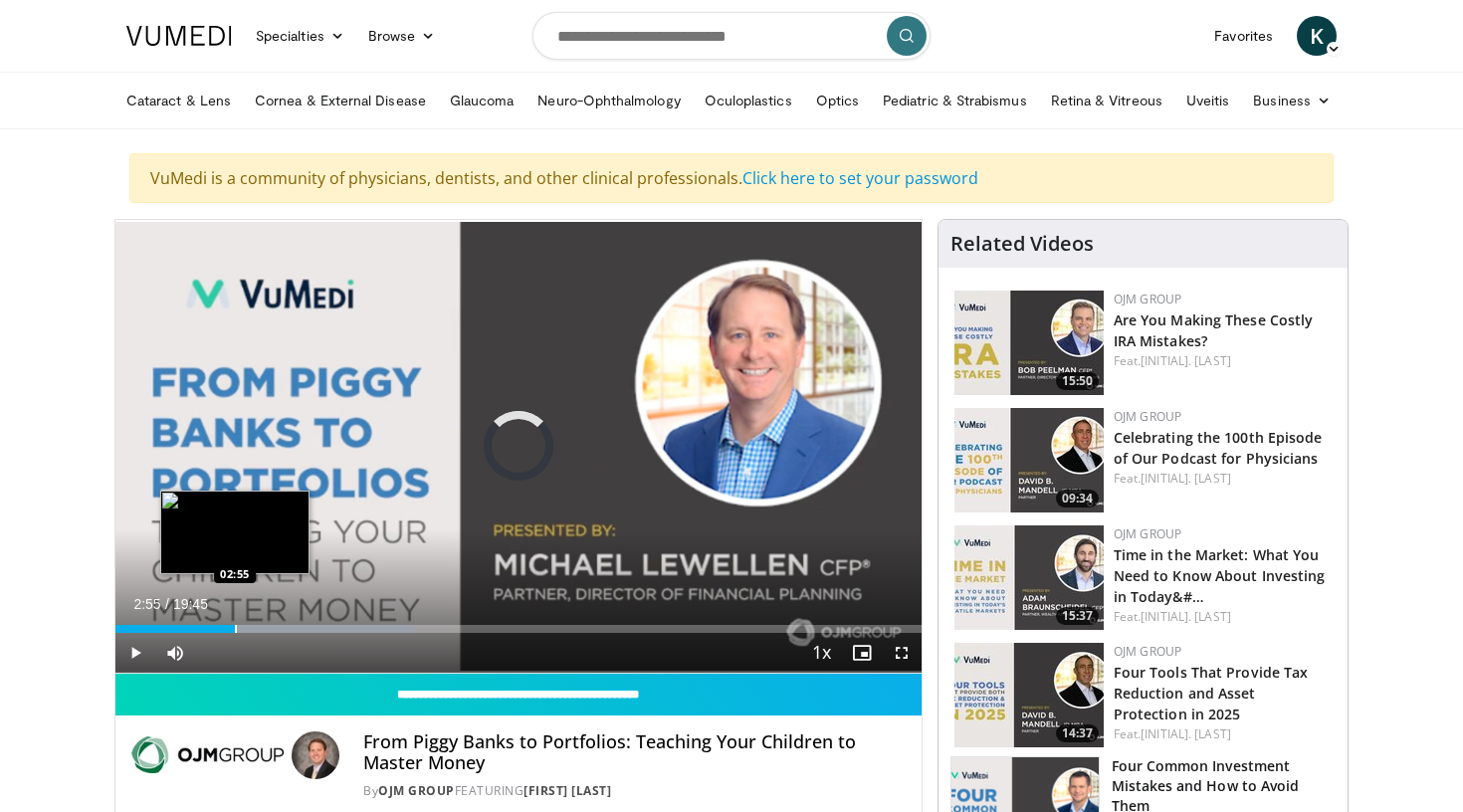 click at bounding box center [236, 629] 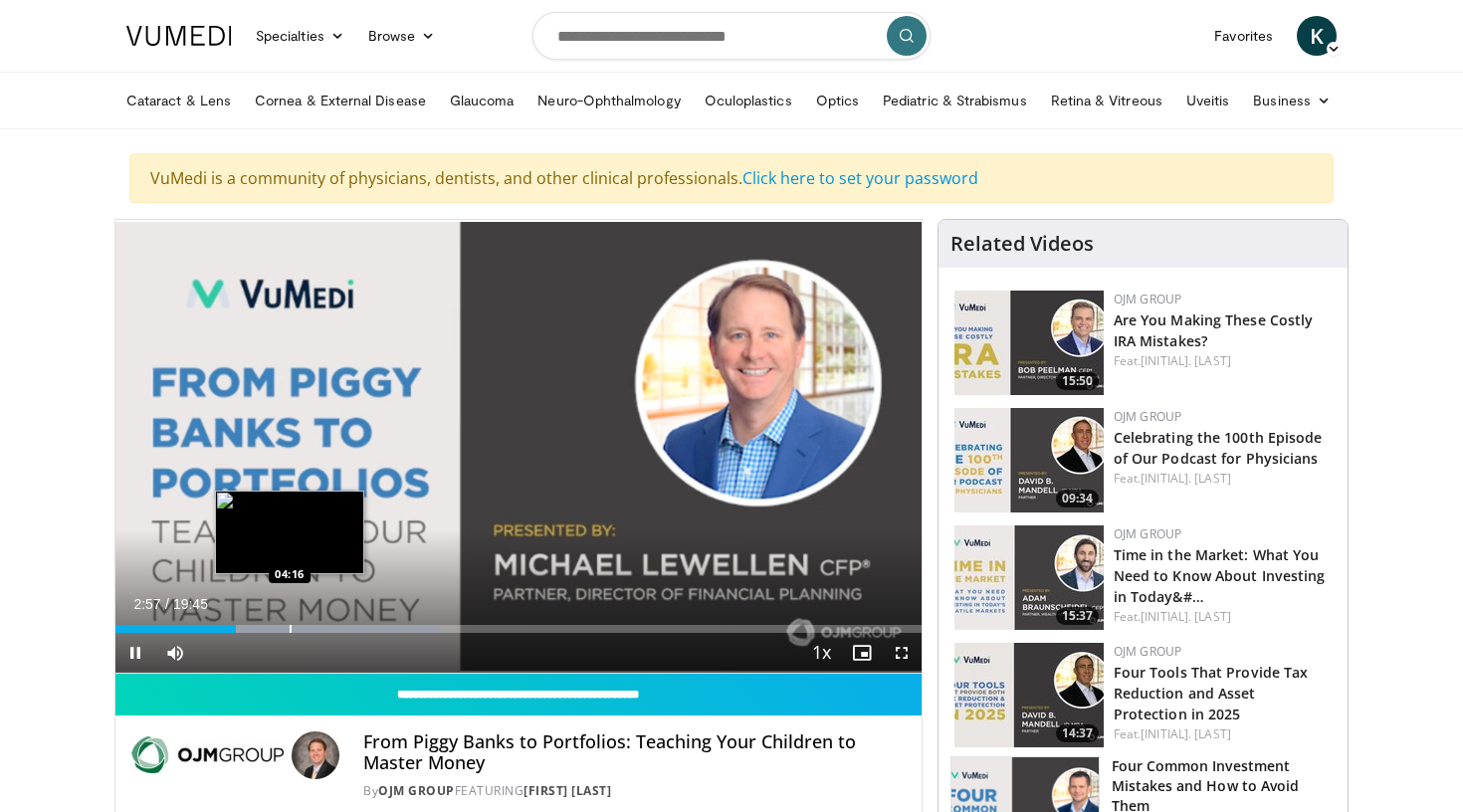click at bounding box center (291, 629) 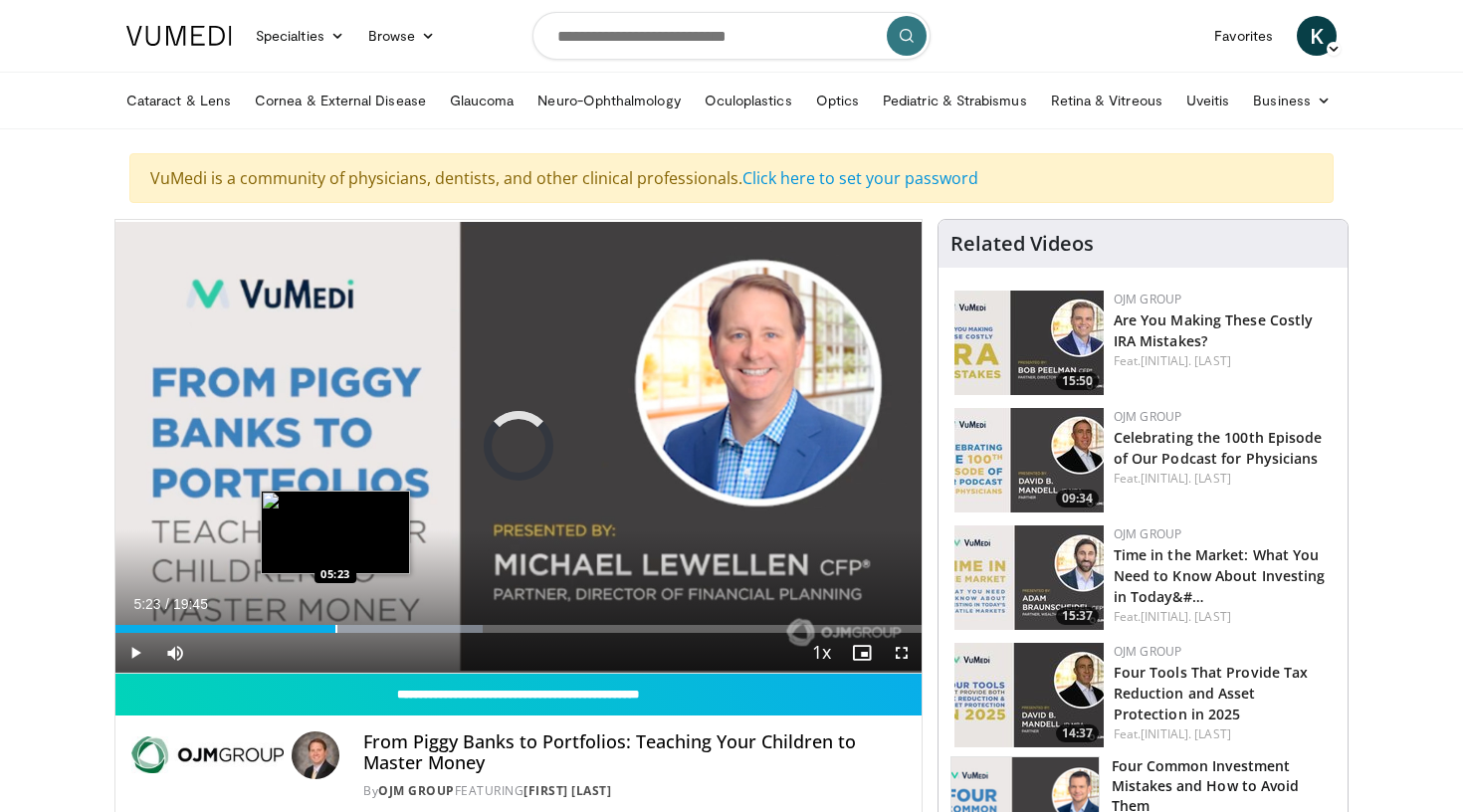 click at bounding box center (336, 629) 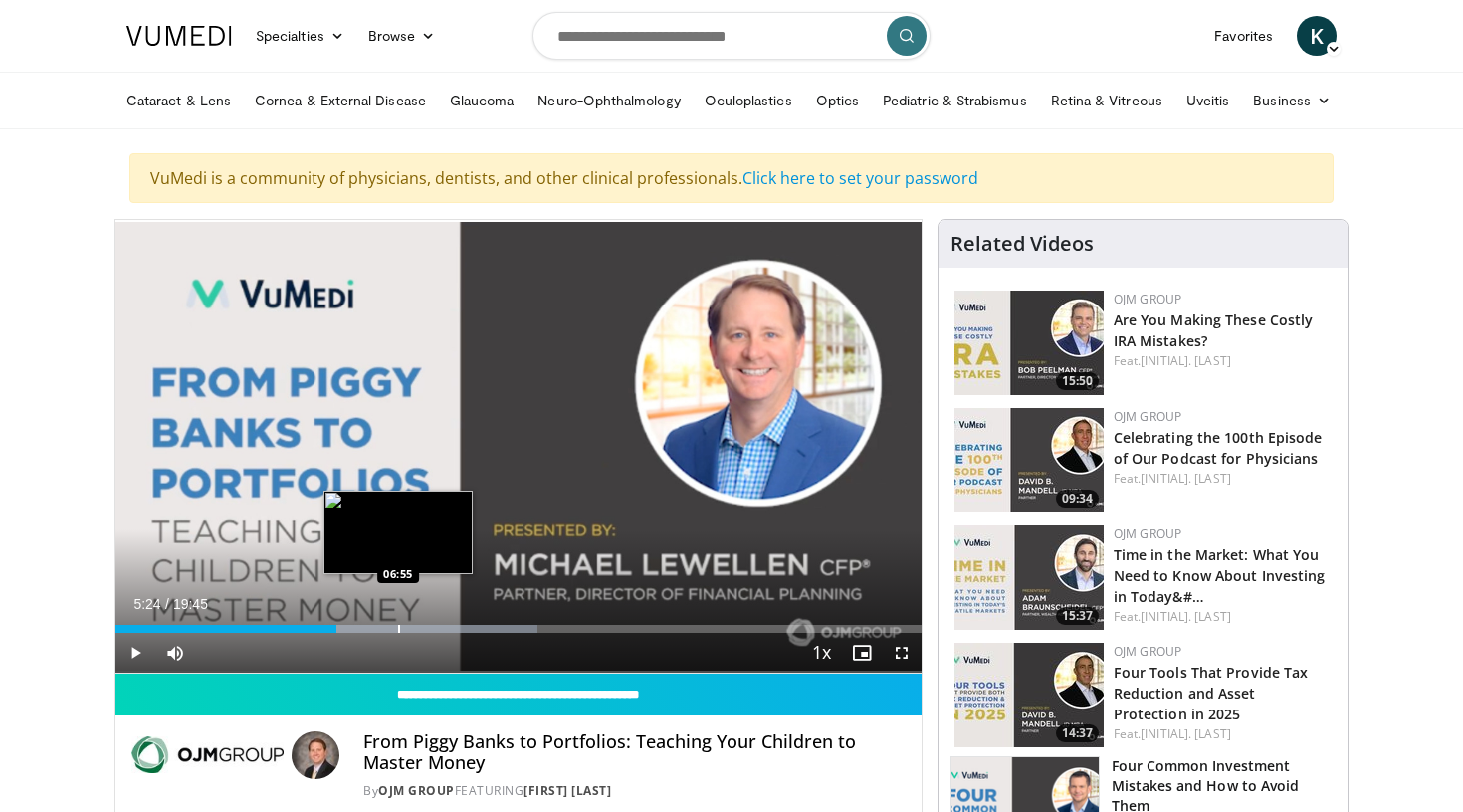 click at bounding box center (399, 629) 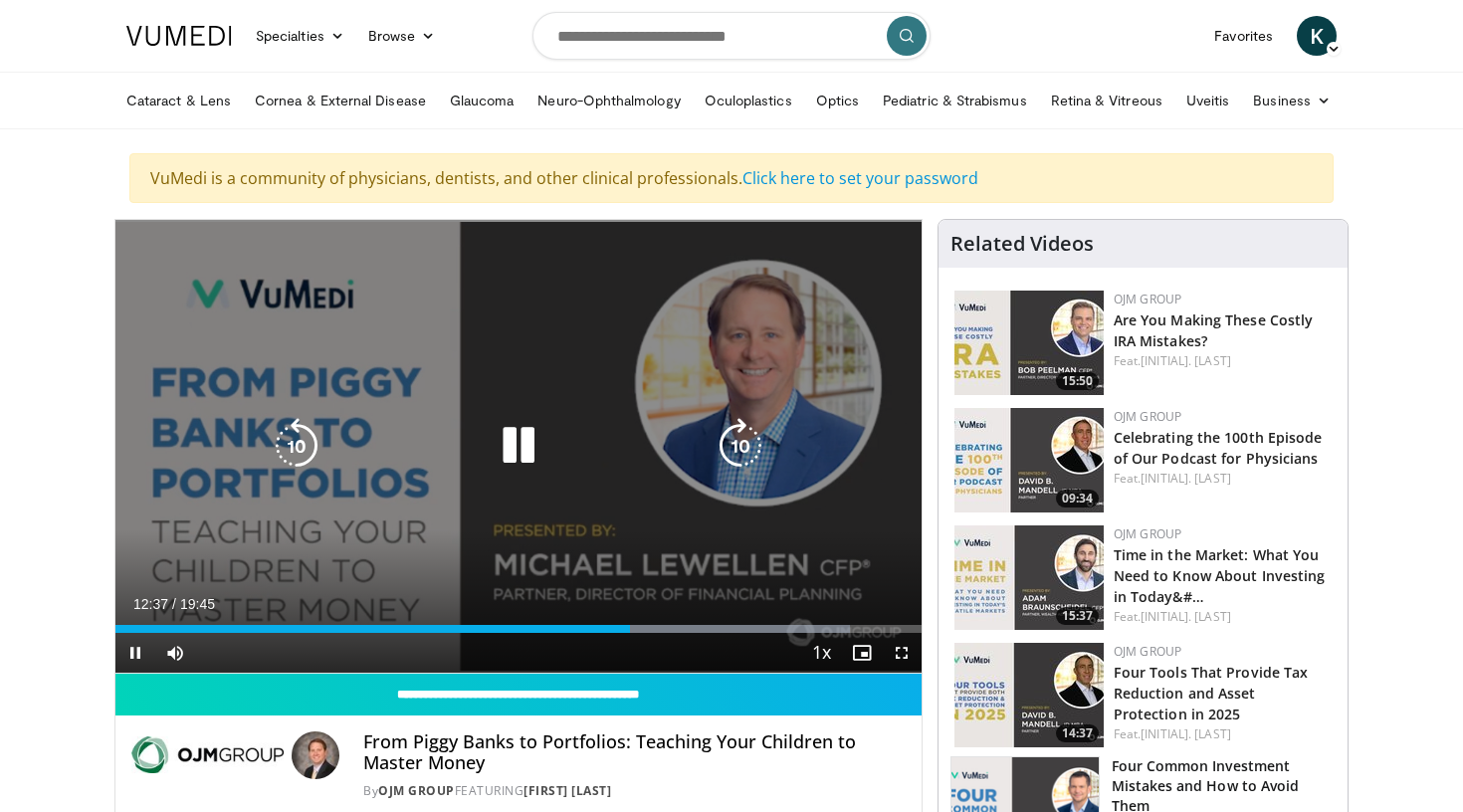 click on "10 seconds
Tap to unmute" at bounding box center [519, 446] 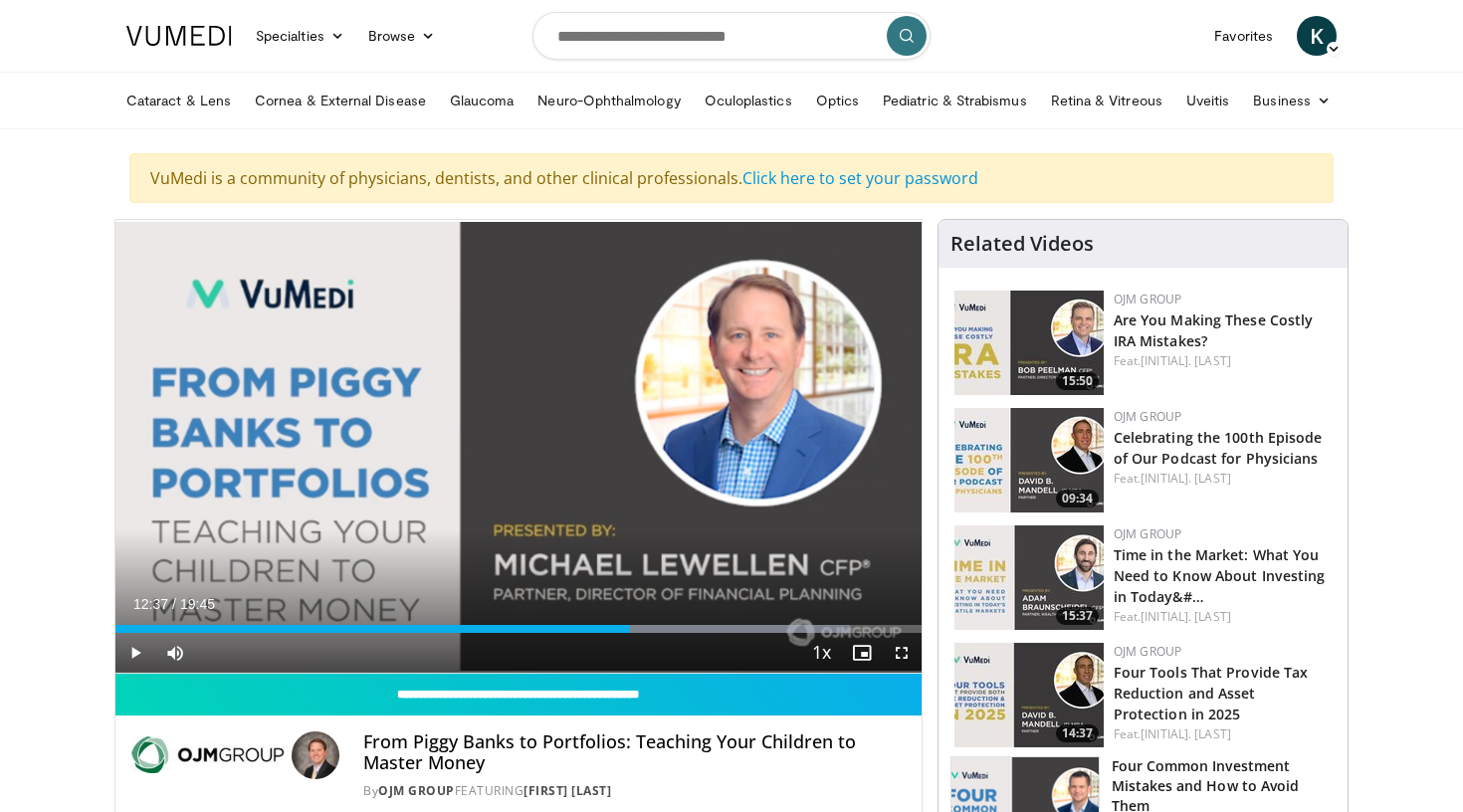 click at bounding box center [135, 653] 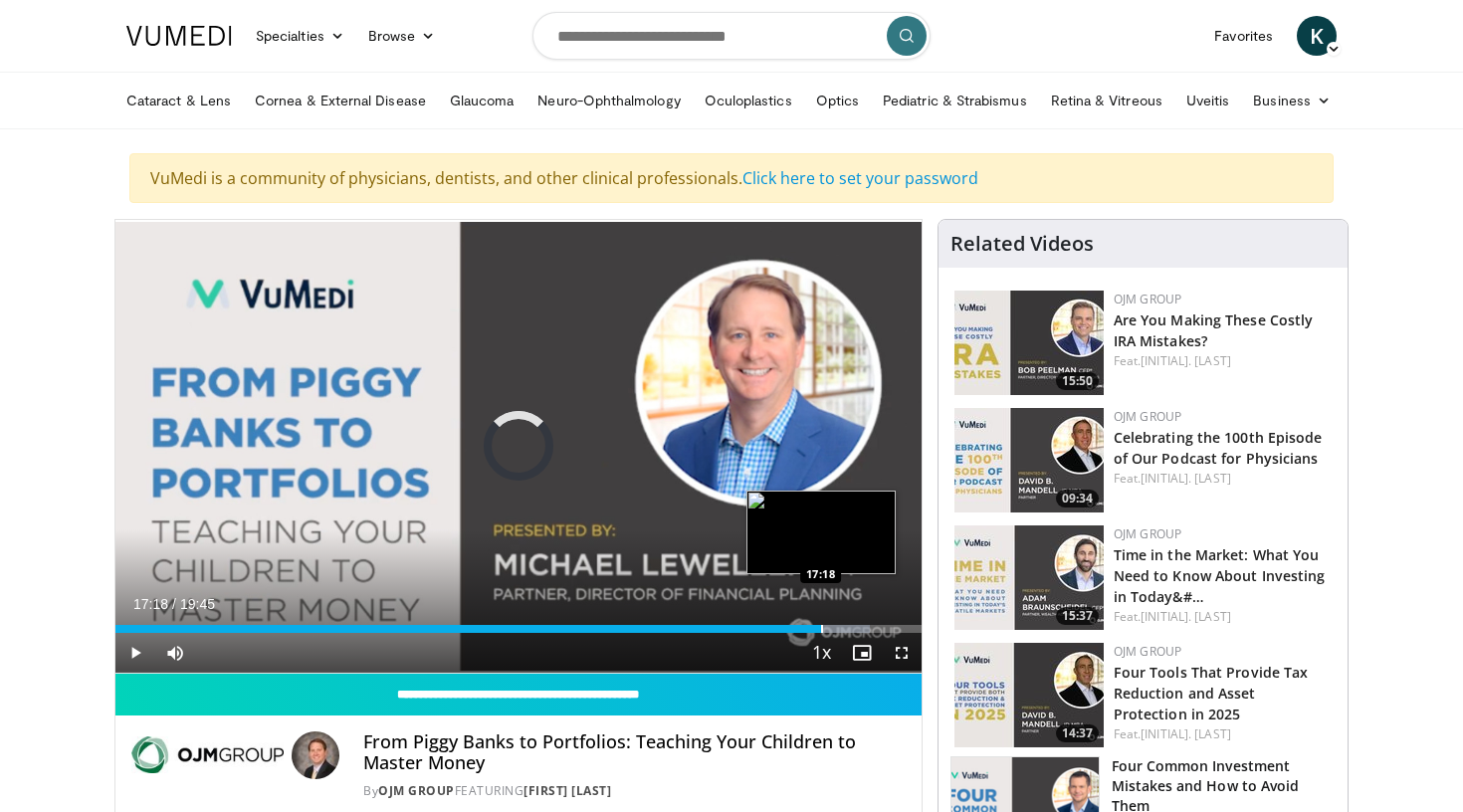 click at bounding box center [822, 629] 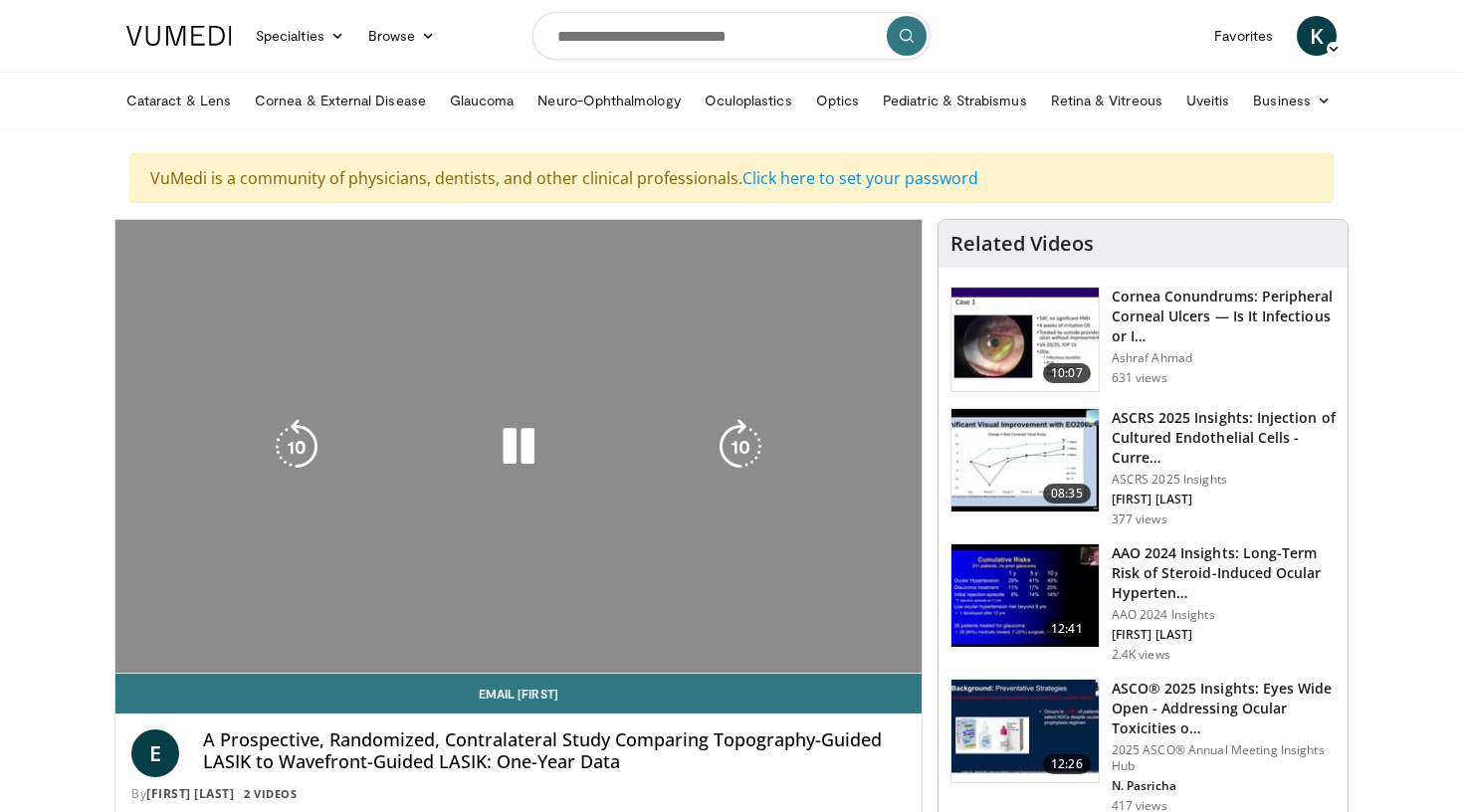 scroll, scrollTop: 0, scrollLeft: 0, axis: both 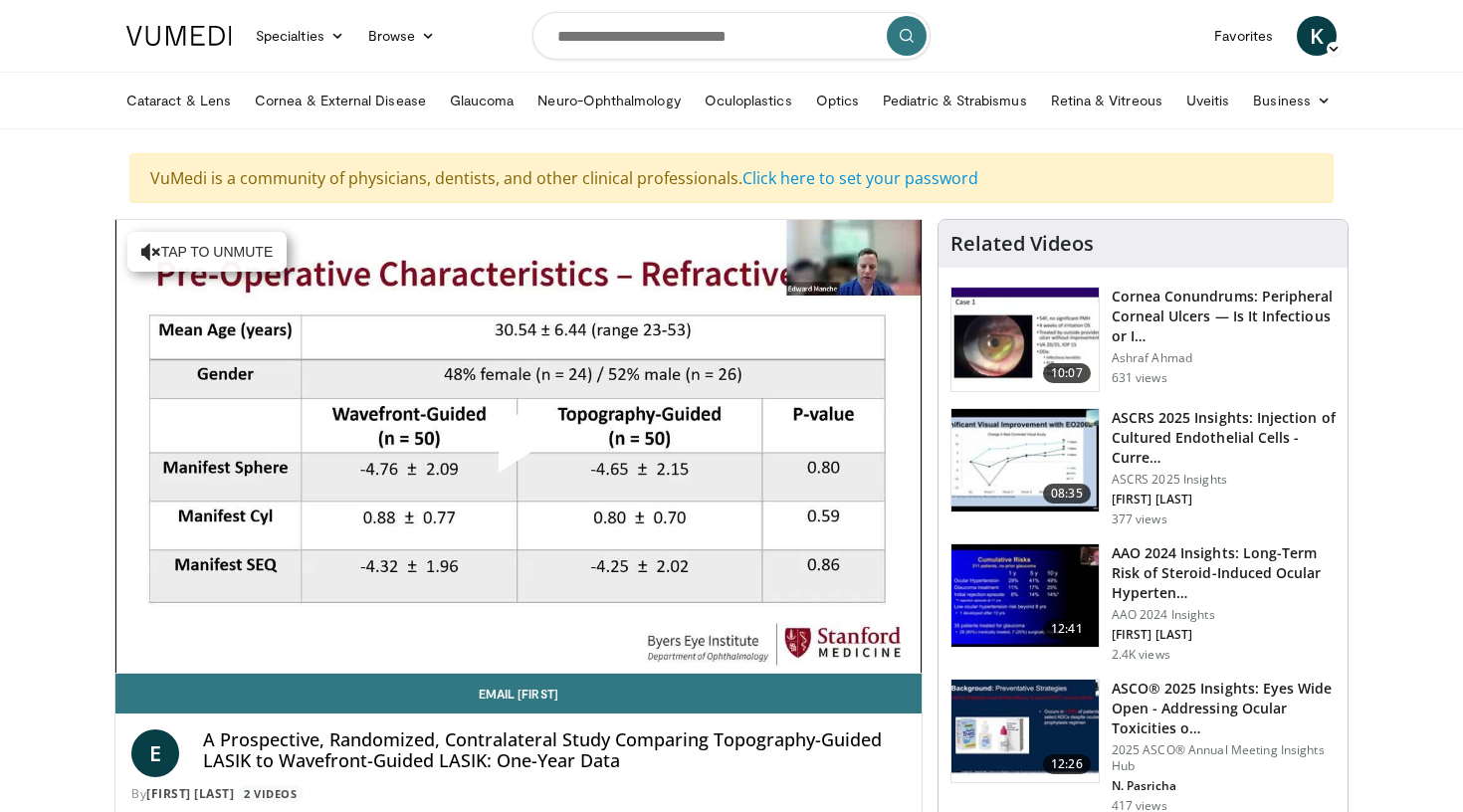 click at bounding box center (519, 446) 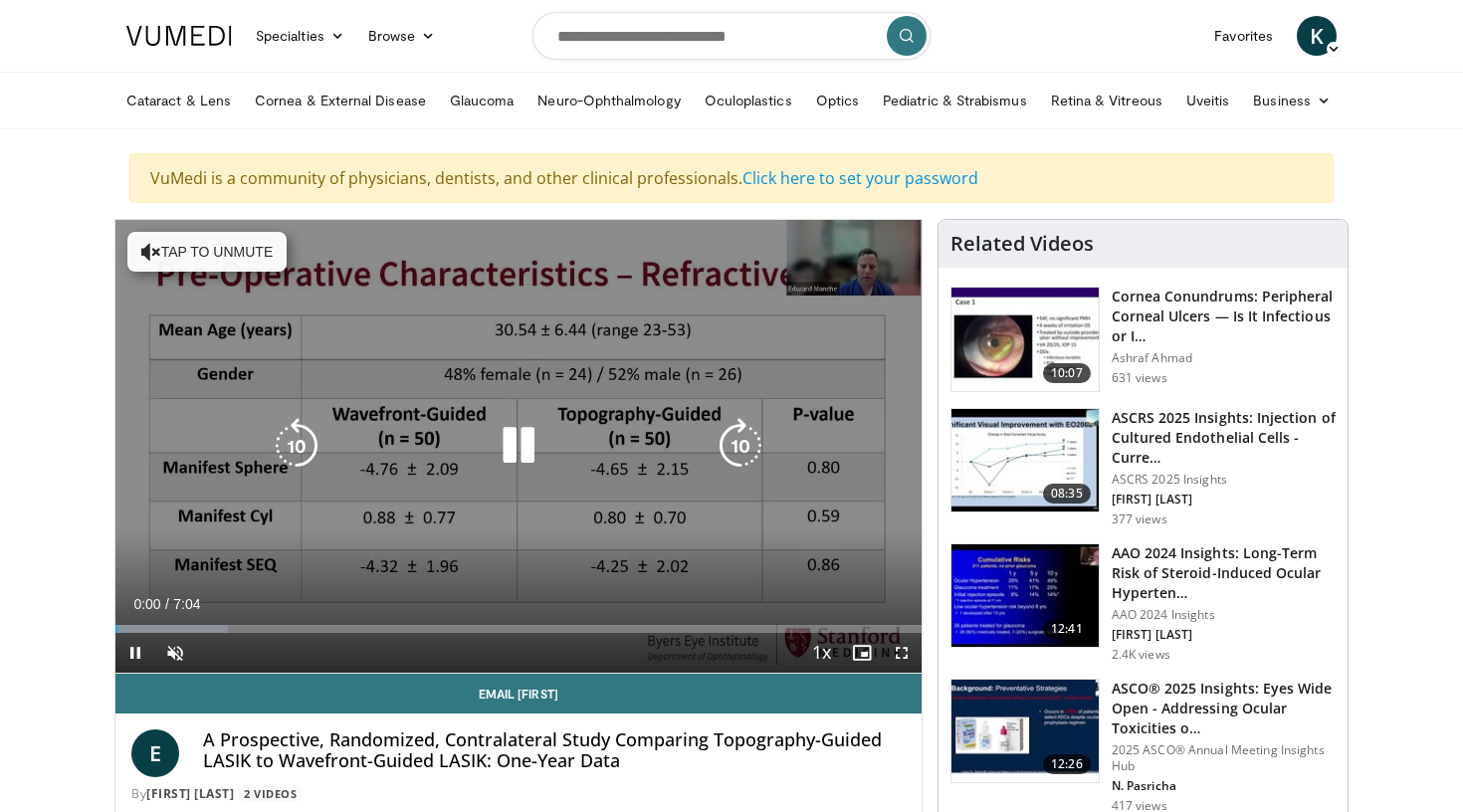 click on "Tap to unmute" at bounding box center [207, 252] 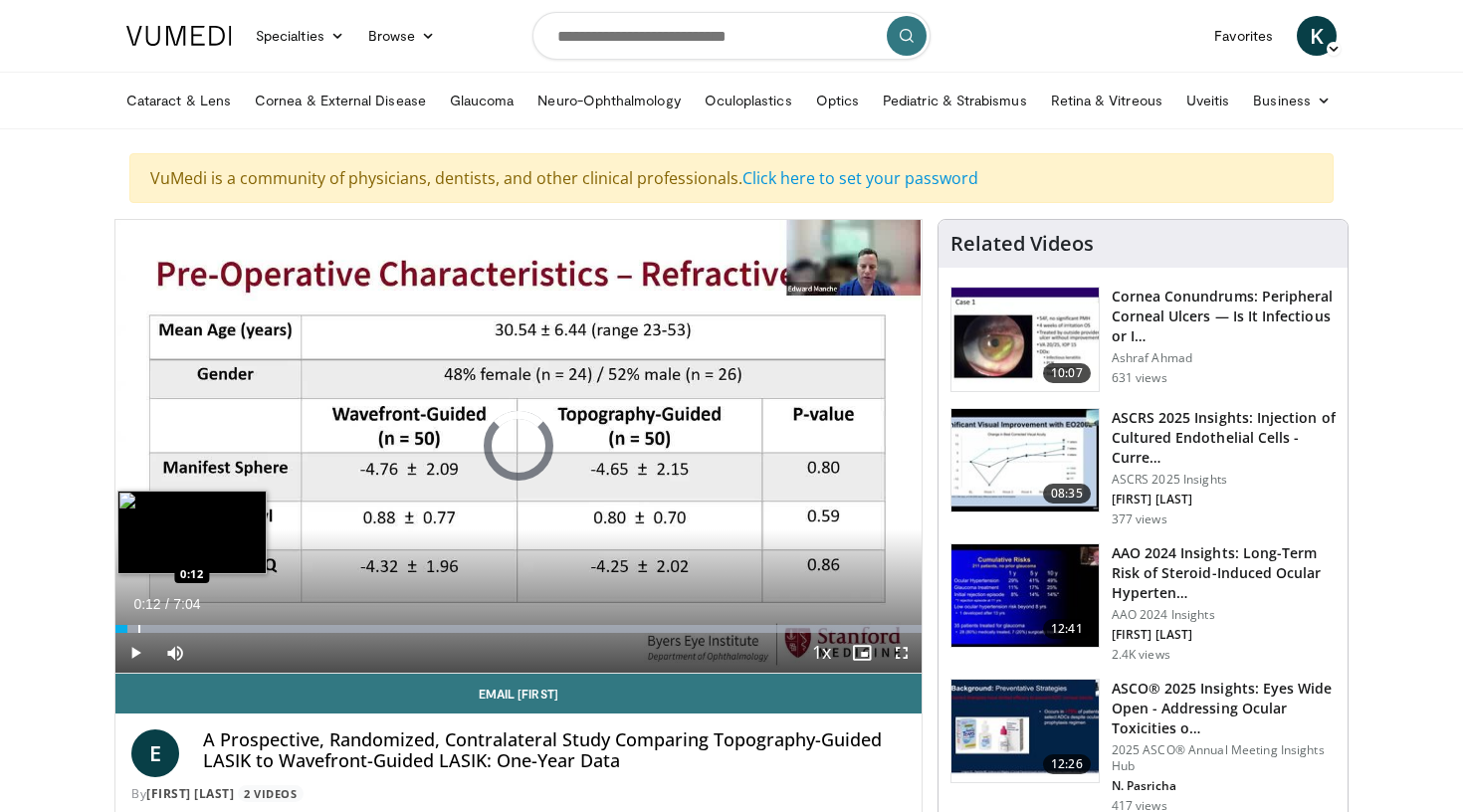 click at bounding box center [139, 629] 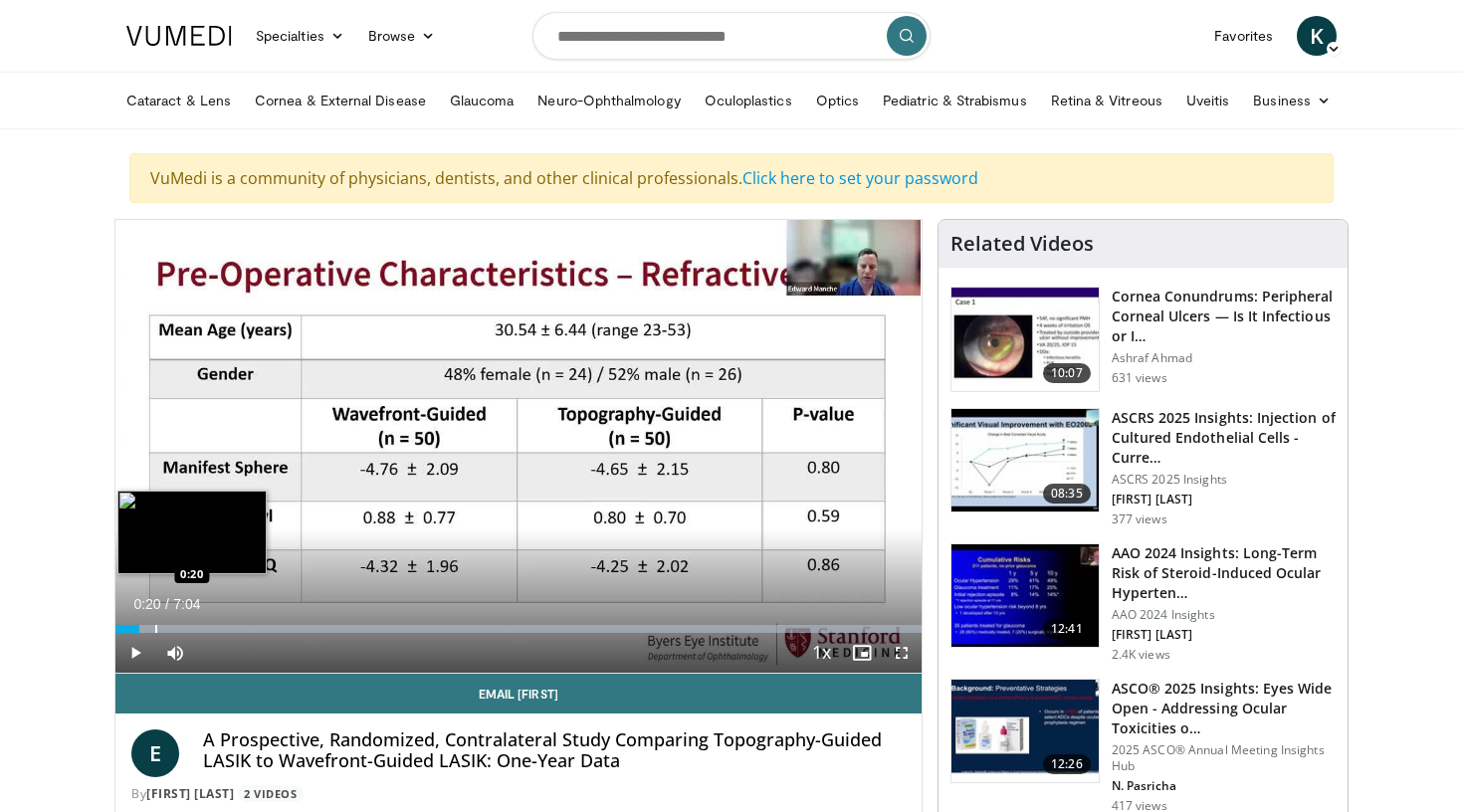 click at bounding box center [156, 629] 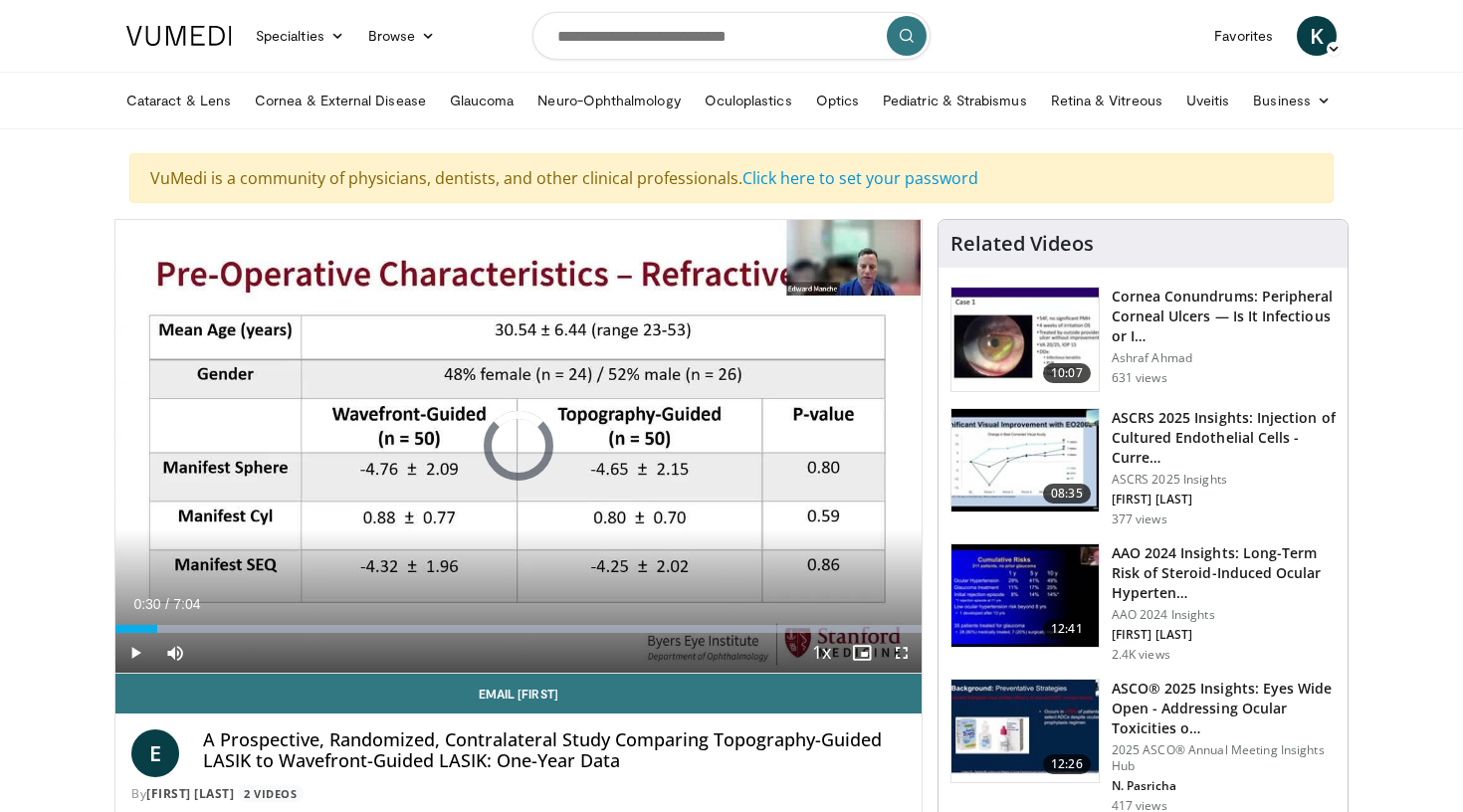 click at bounding box center [175, 629] 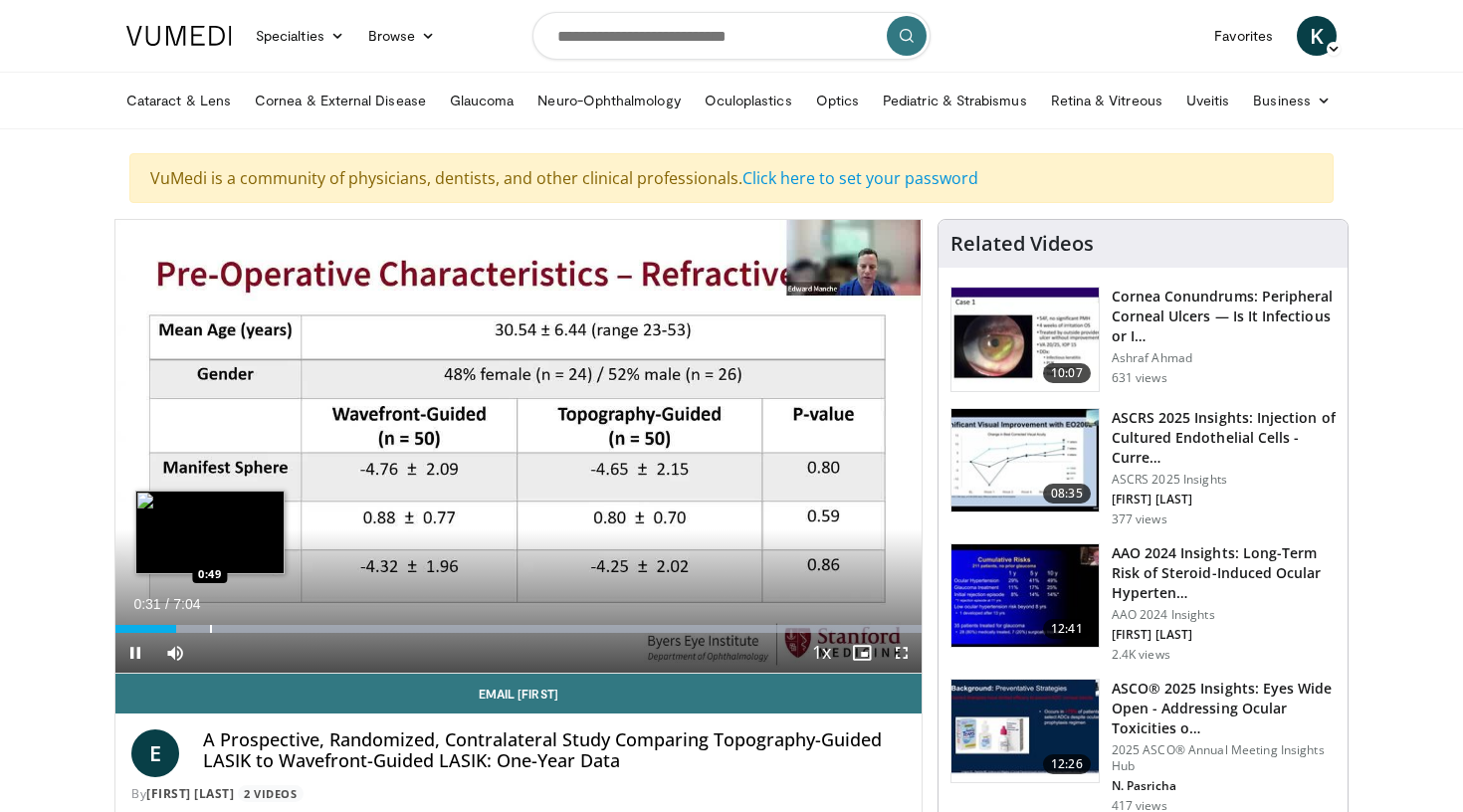 click at bounding box center (211, 629) 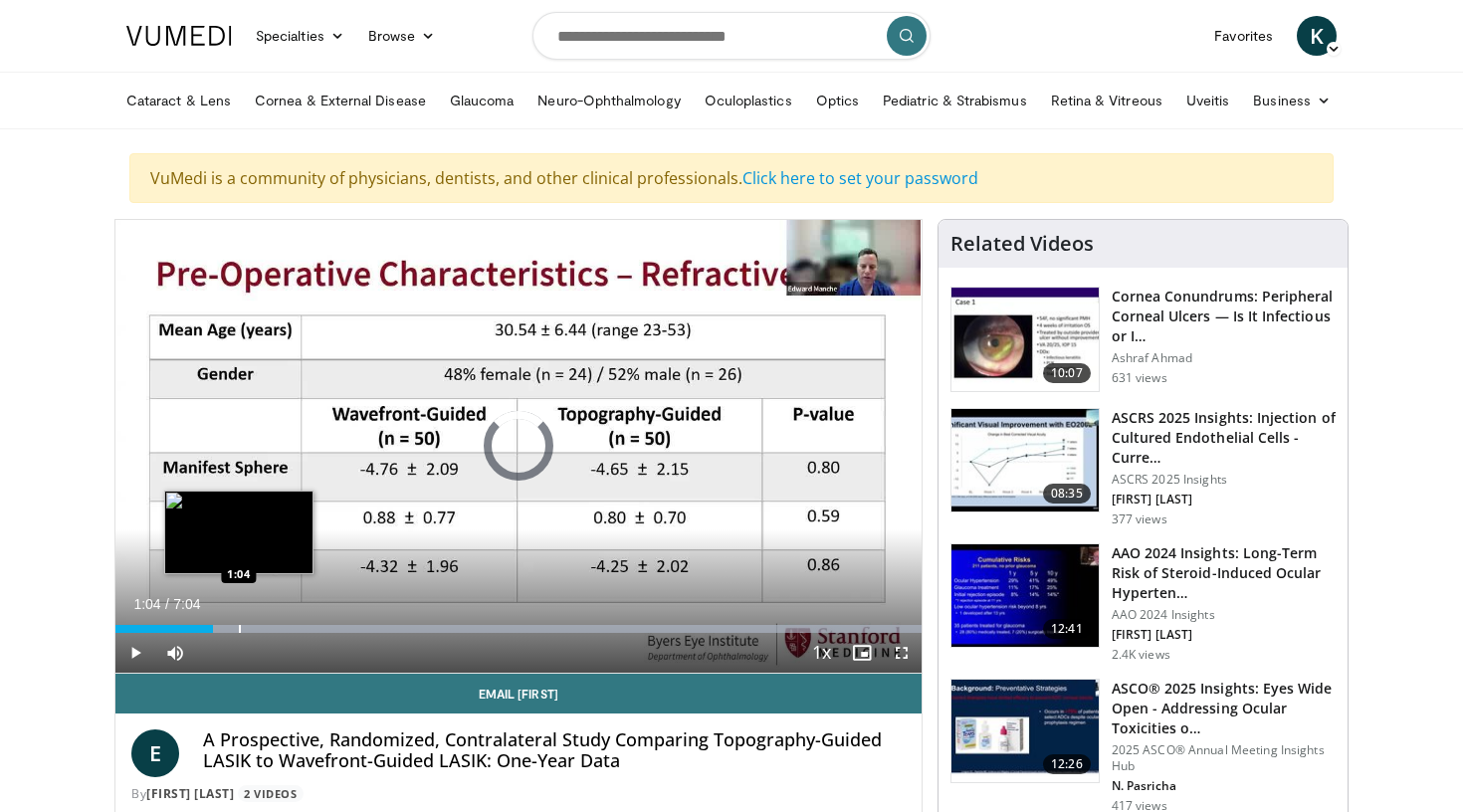 click at bounding box center (240, 629) 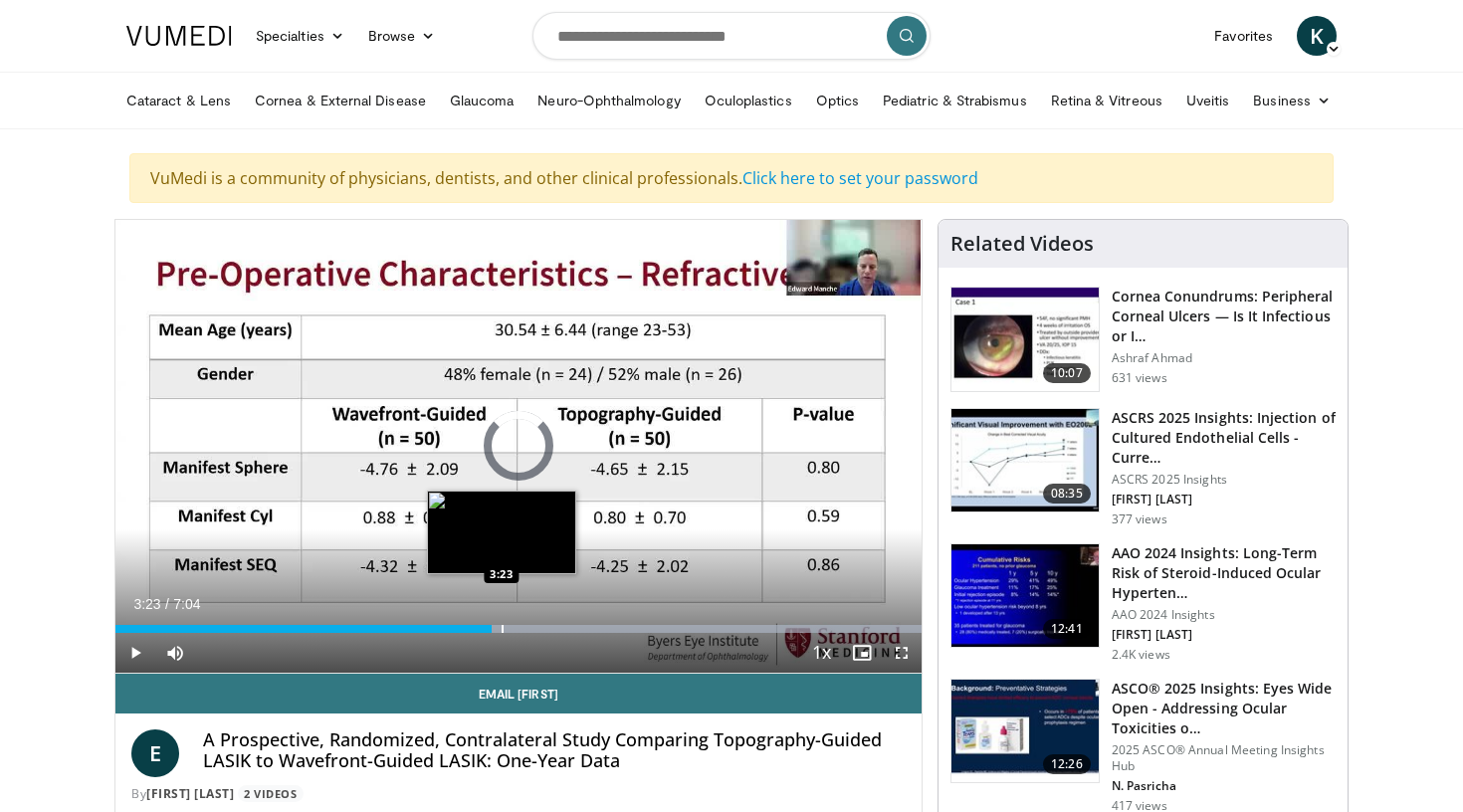 click at bounding box center (503, 629) 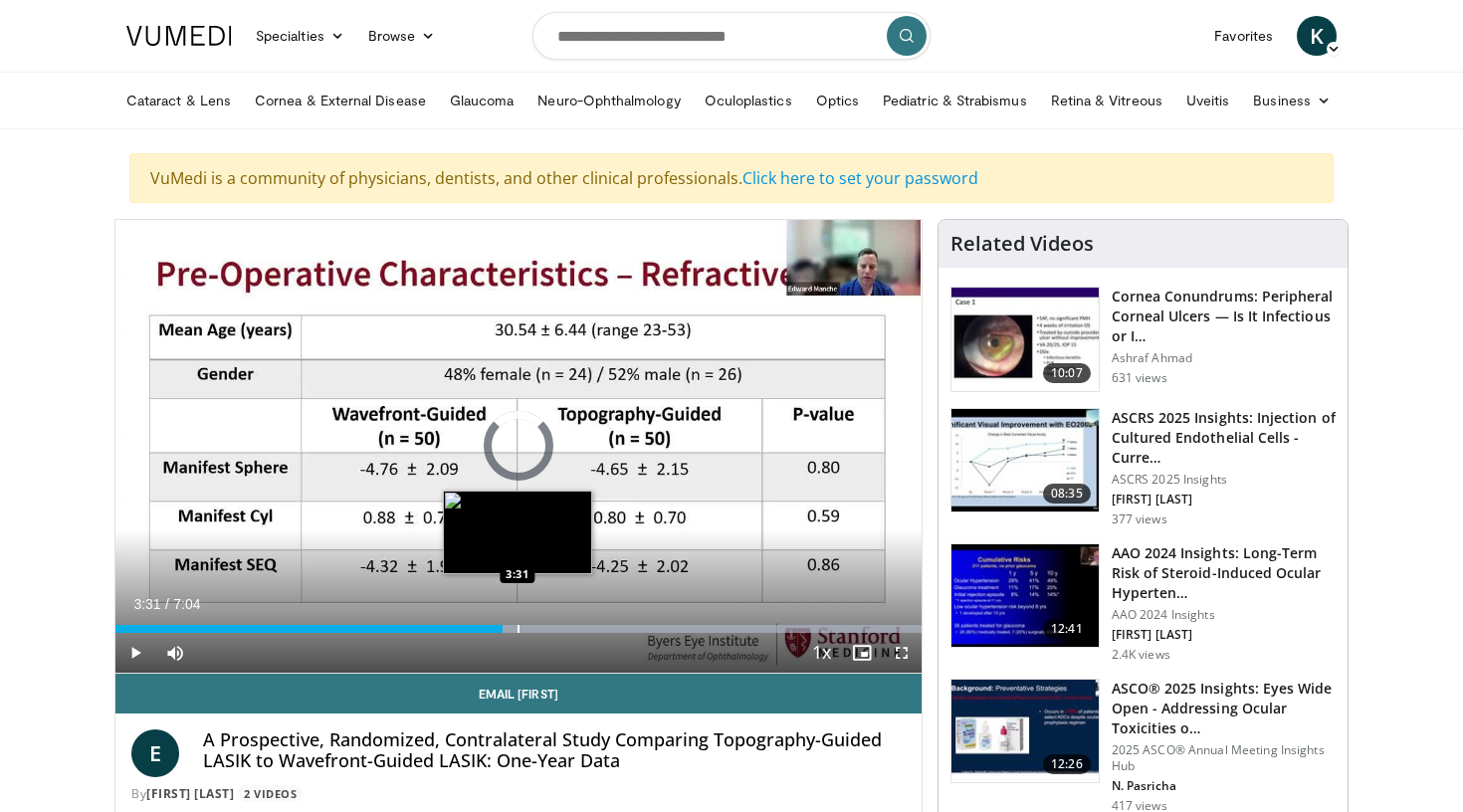 click at bounding box center (519, 629) 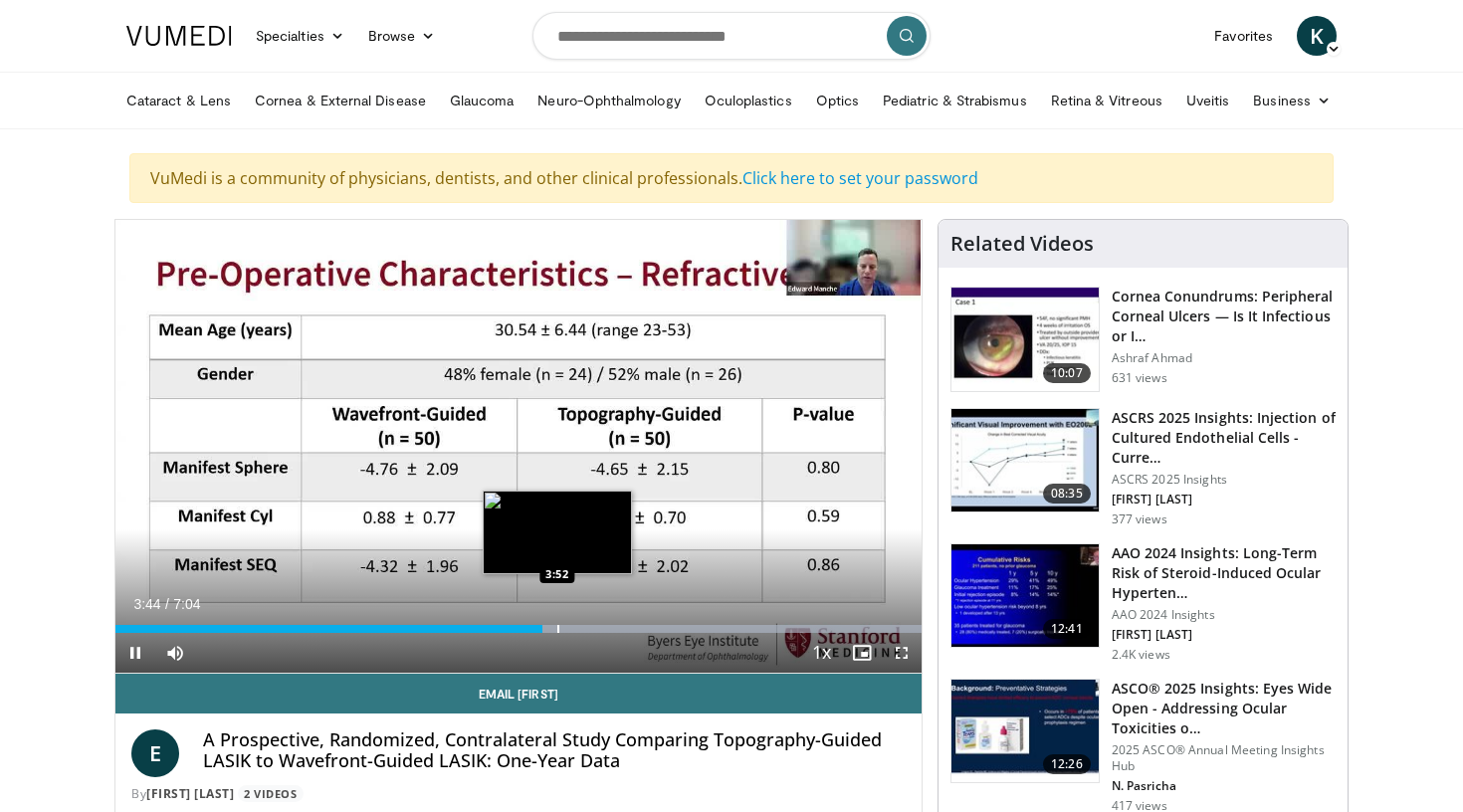 click at bounding box center [558, 629] 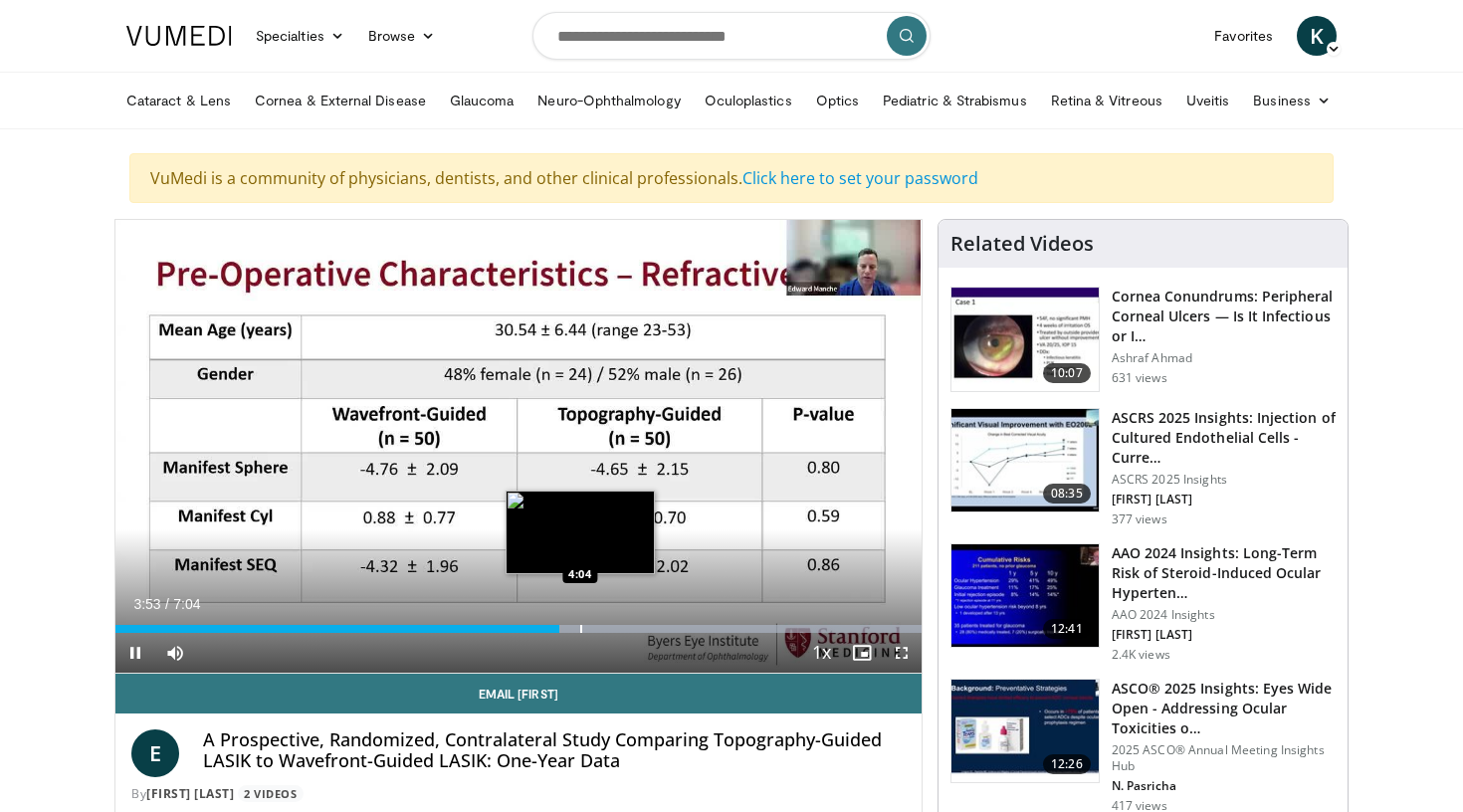 click at bounding box center (581, 629) 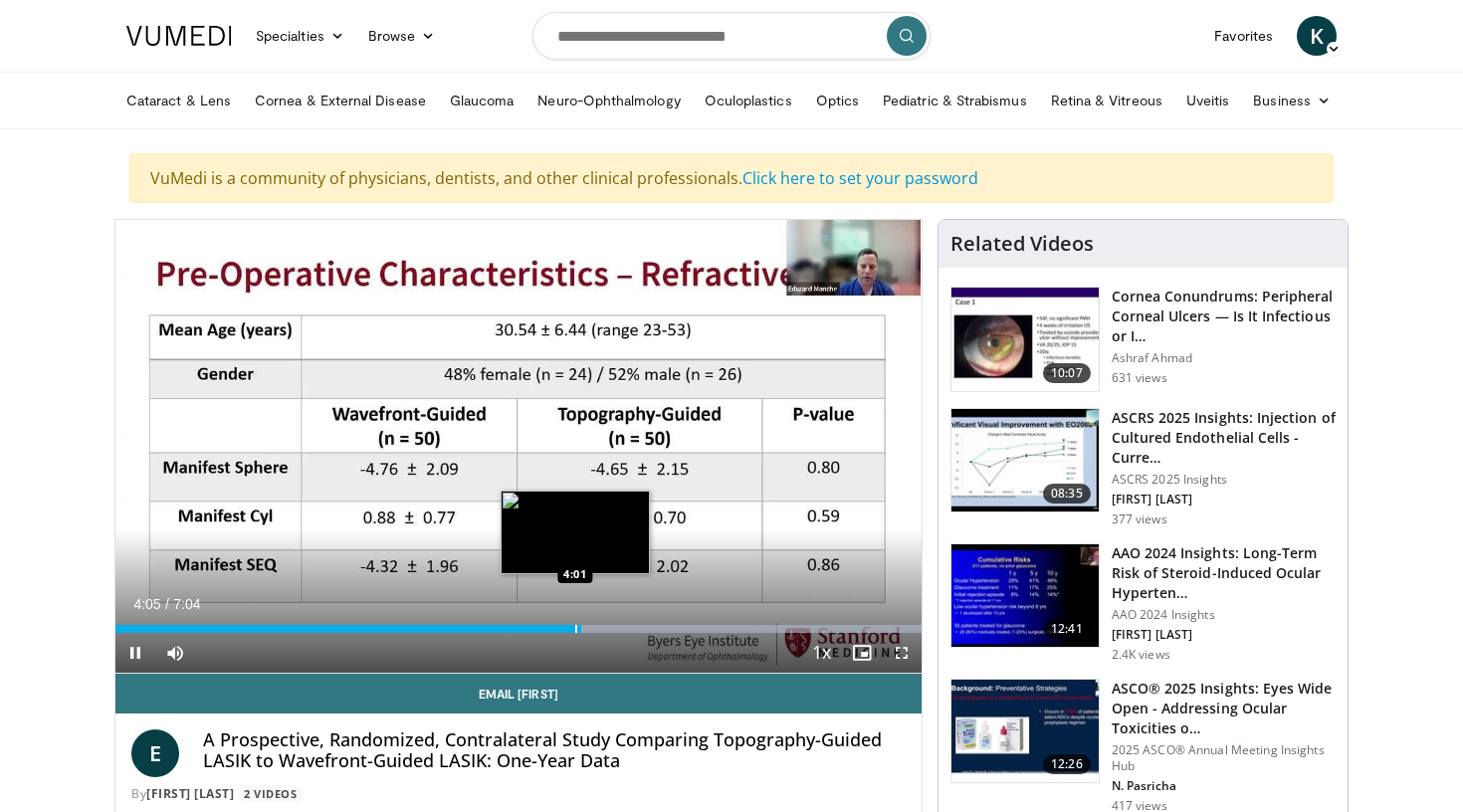click at bounding box center (576, 629) 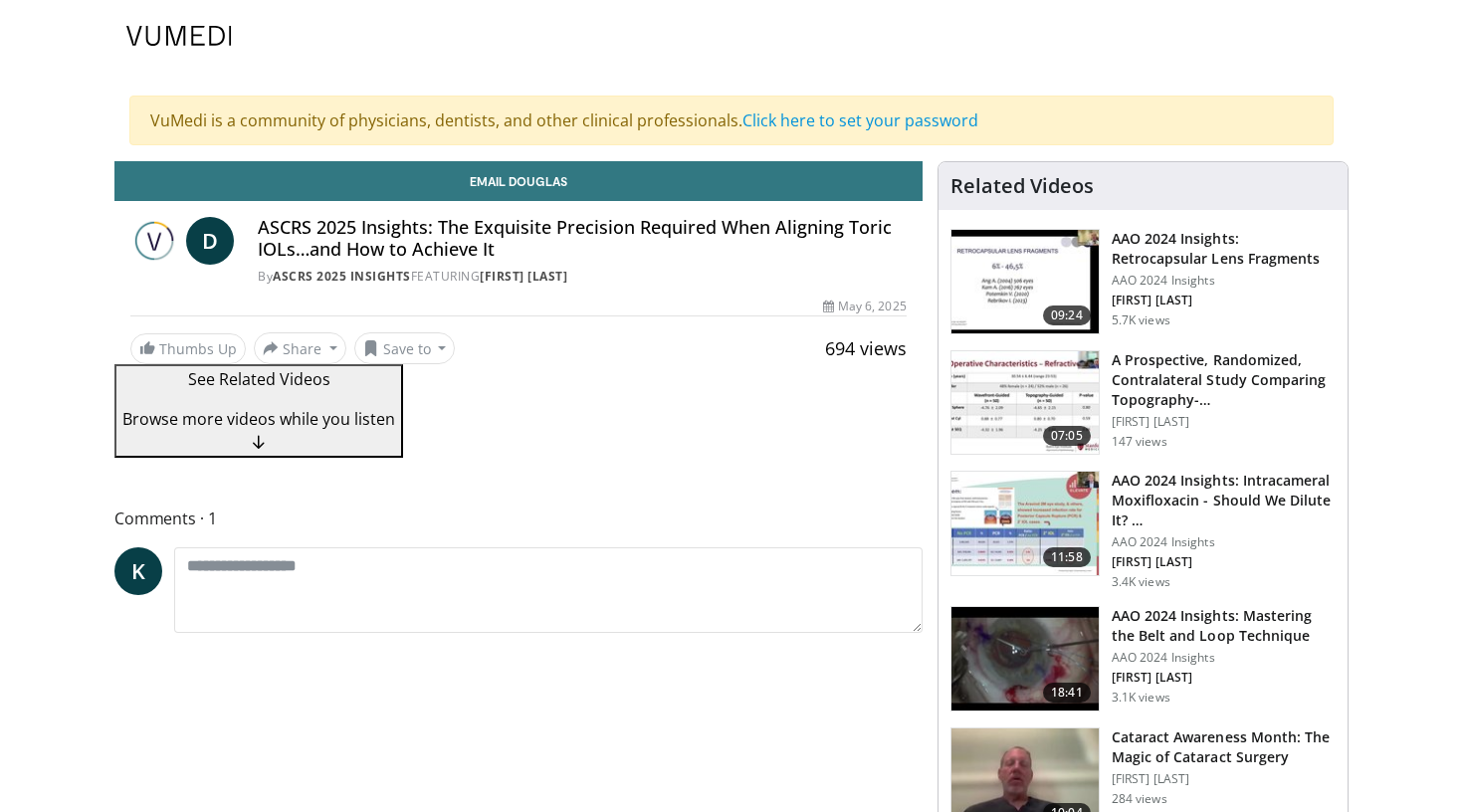 scroll, scrollTop: 0, scrollLeft: 0, axis: both 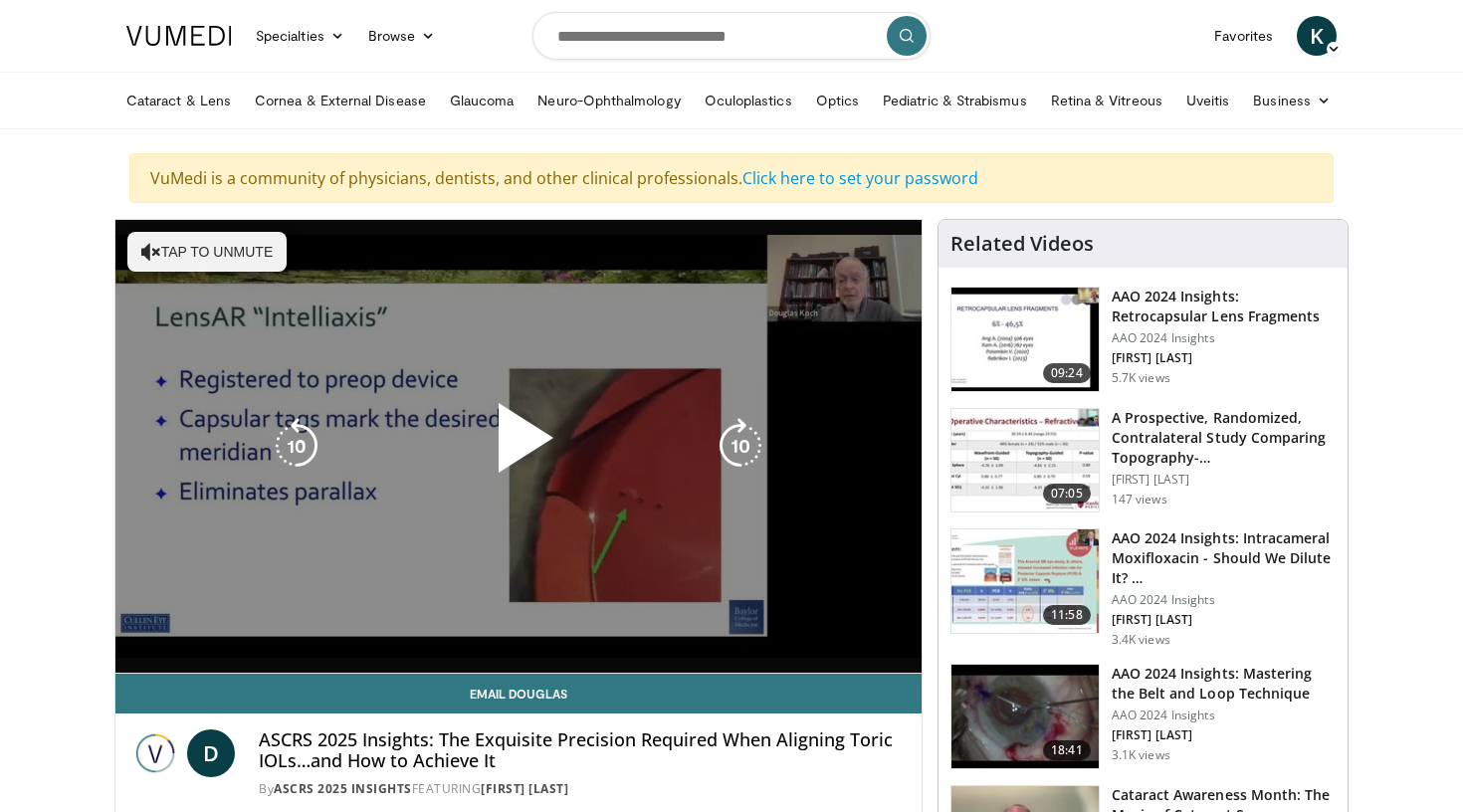 click on "Tap to unmute" at bounding box center (207, 252) 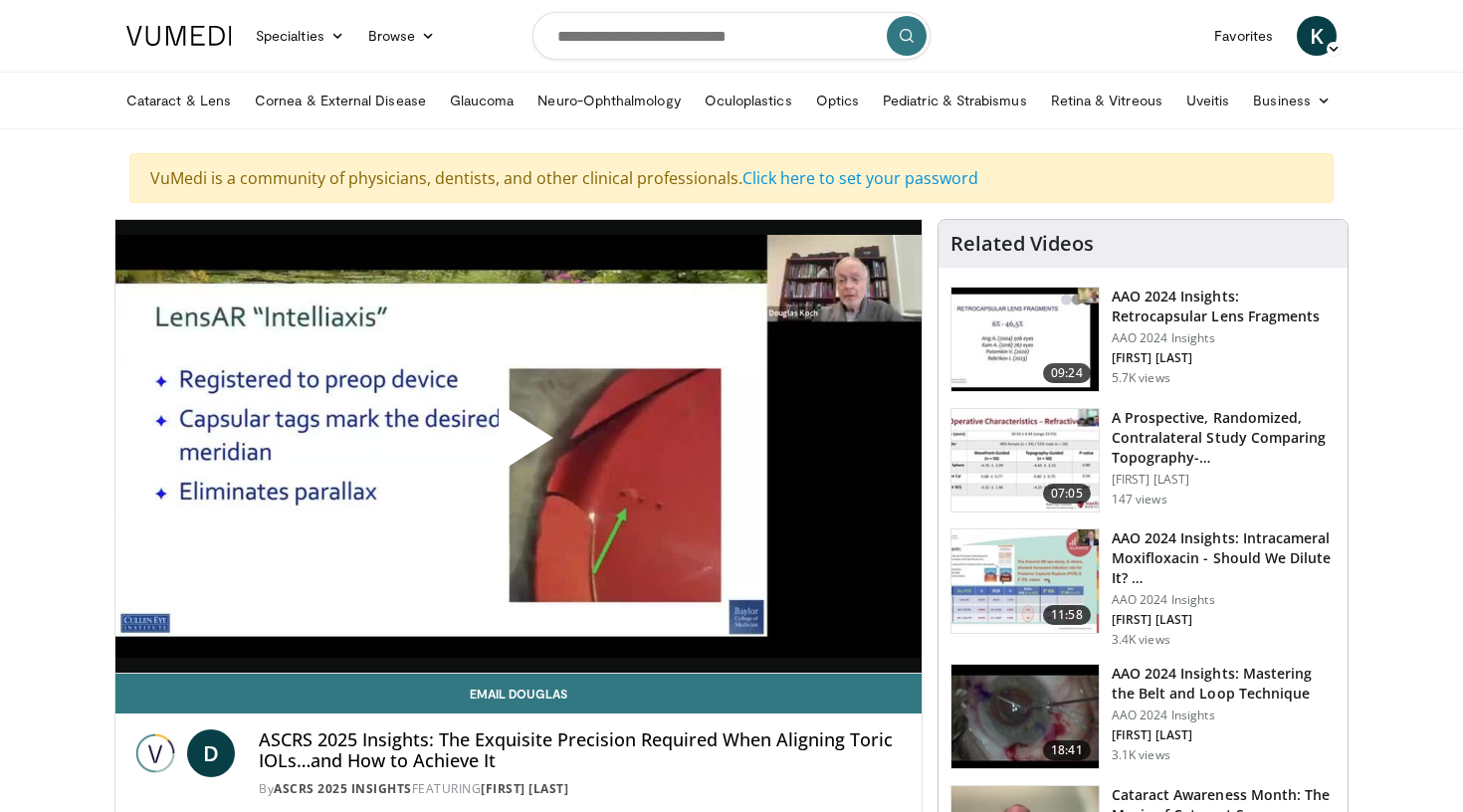 click at bounding box center [519, 446] 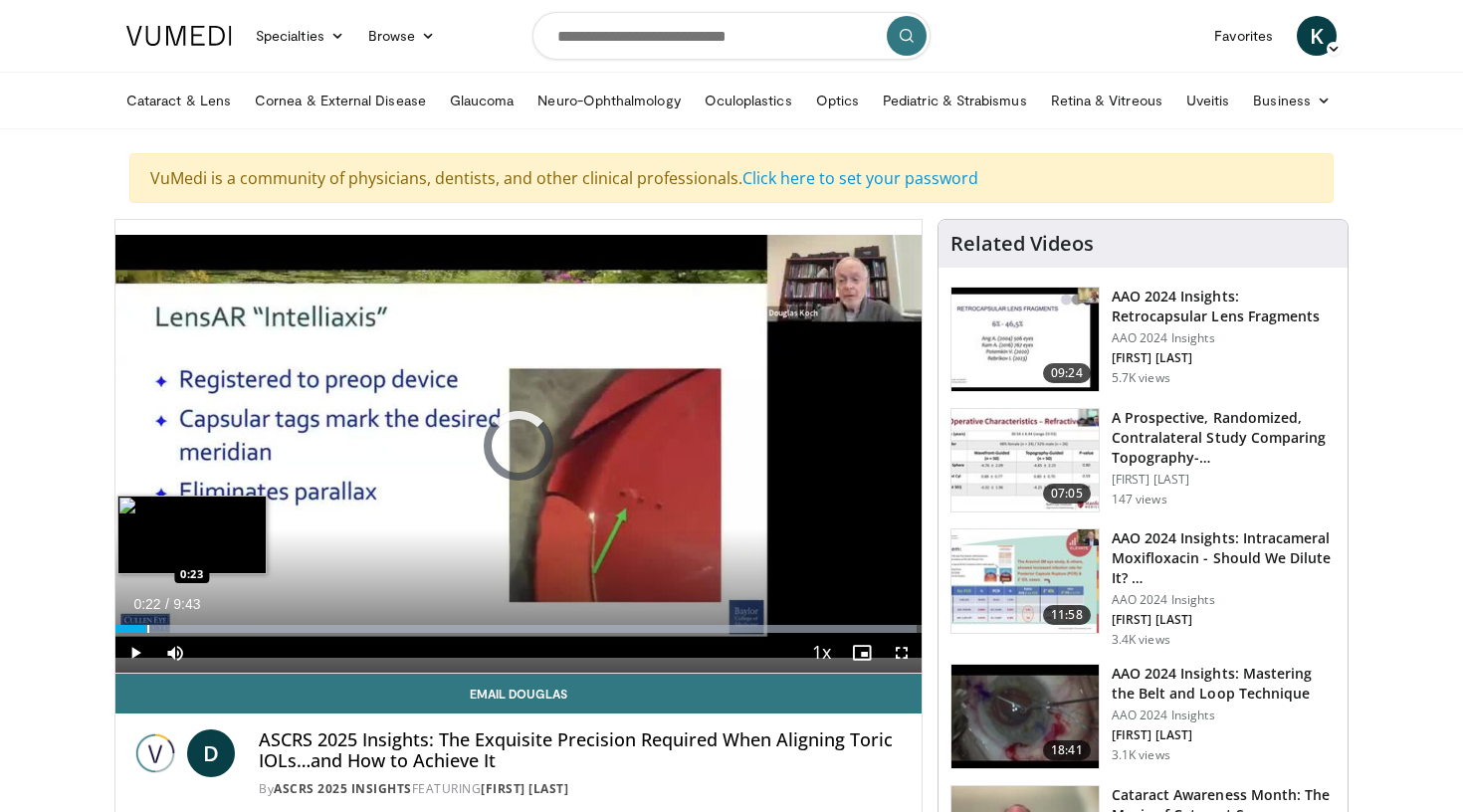 click at bounding box center [516, 629] 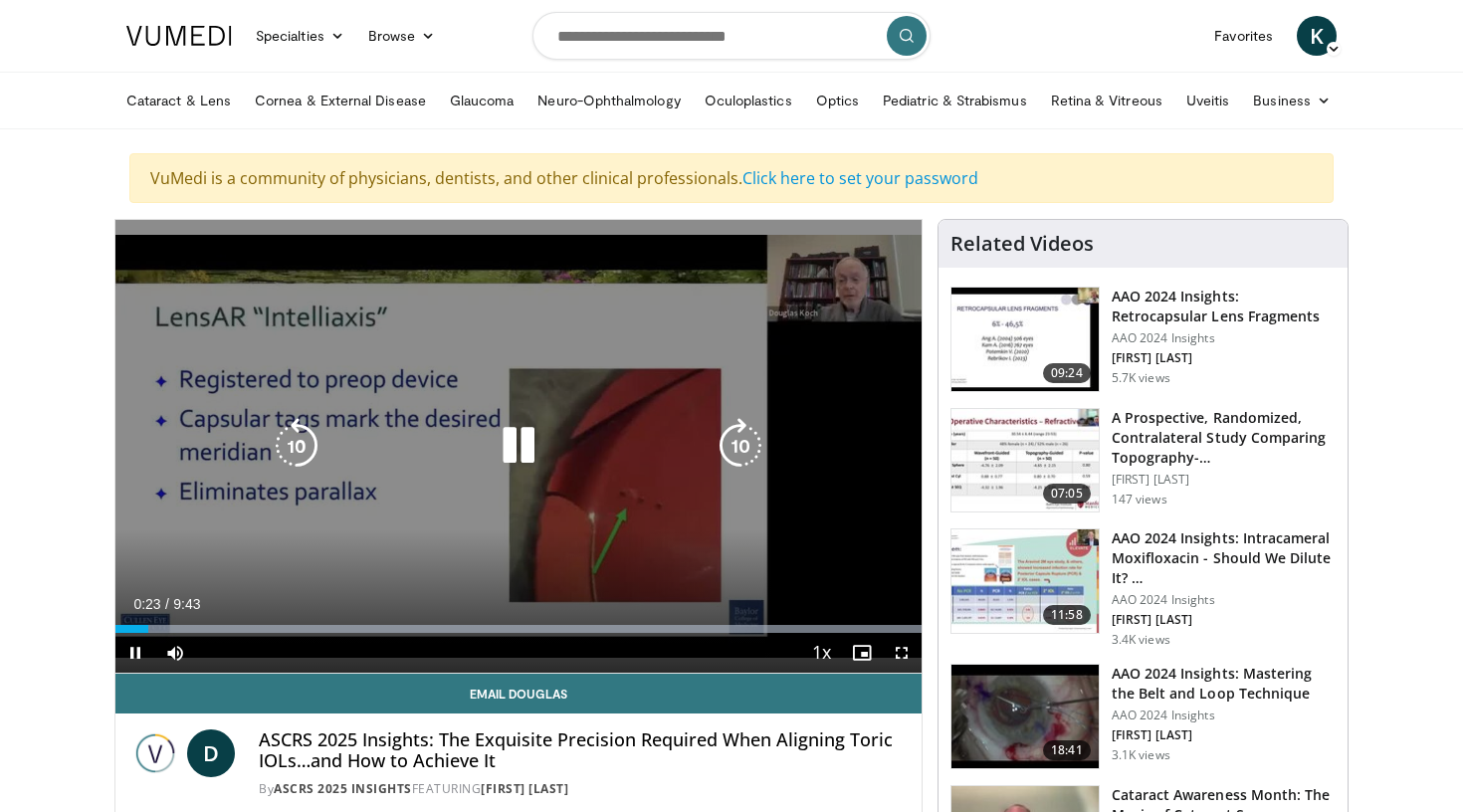click on "**********" at bounding box center [519, 447] 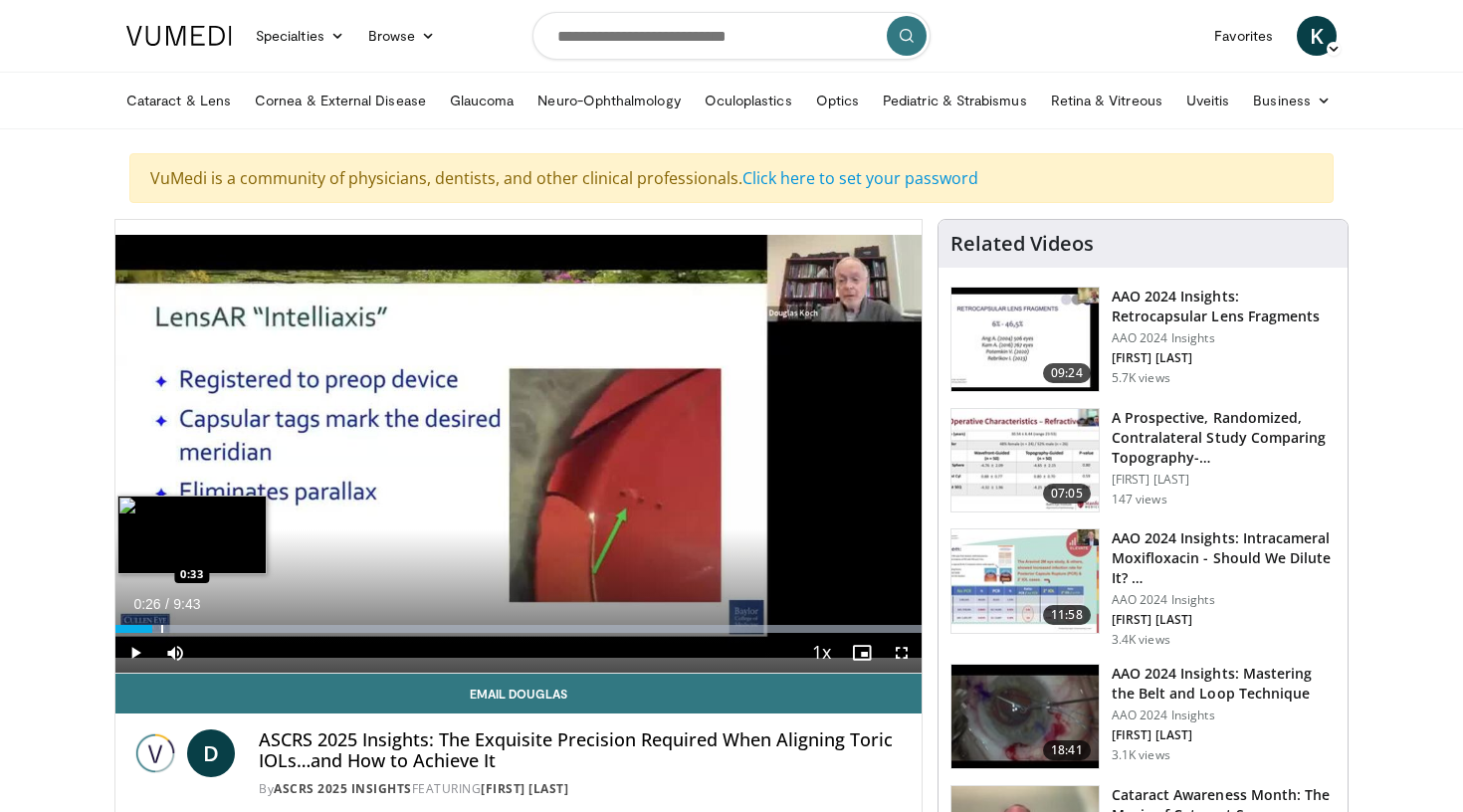 click at bounding box center (162, 629) 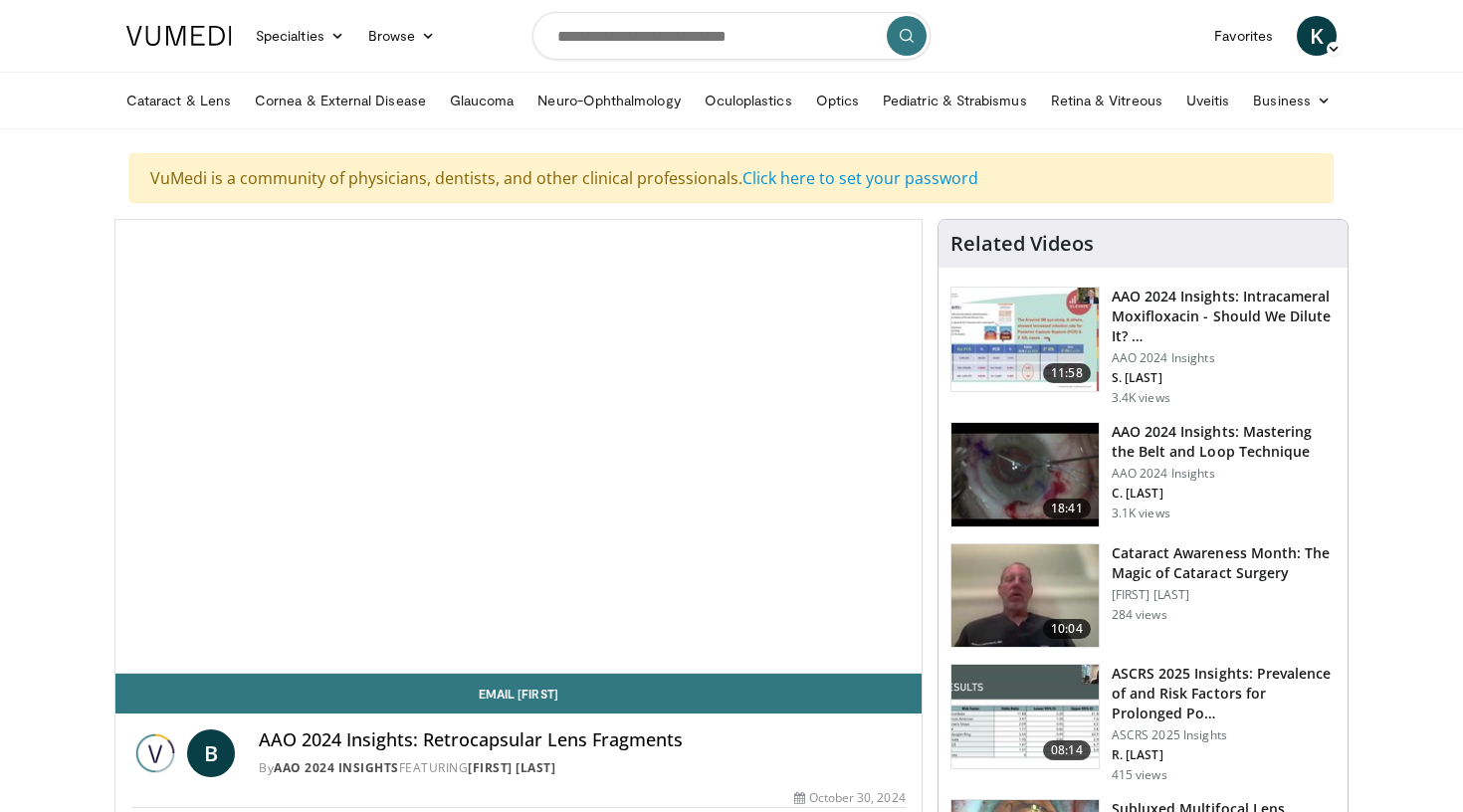 scroll, scrollTop: 0, scrollLeft: 0, axis: both 